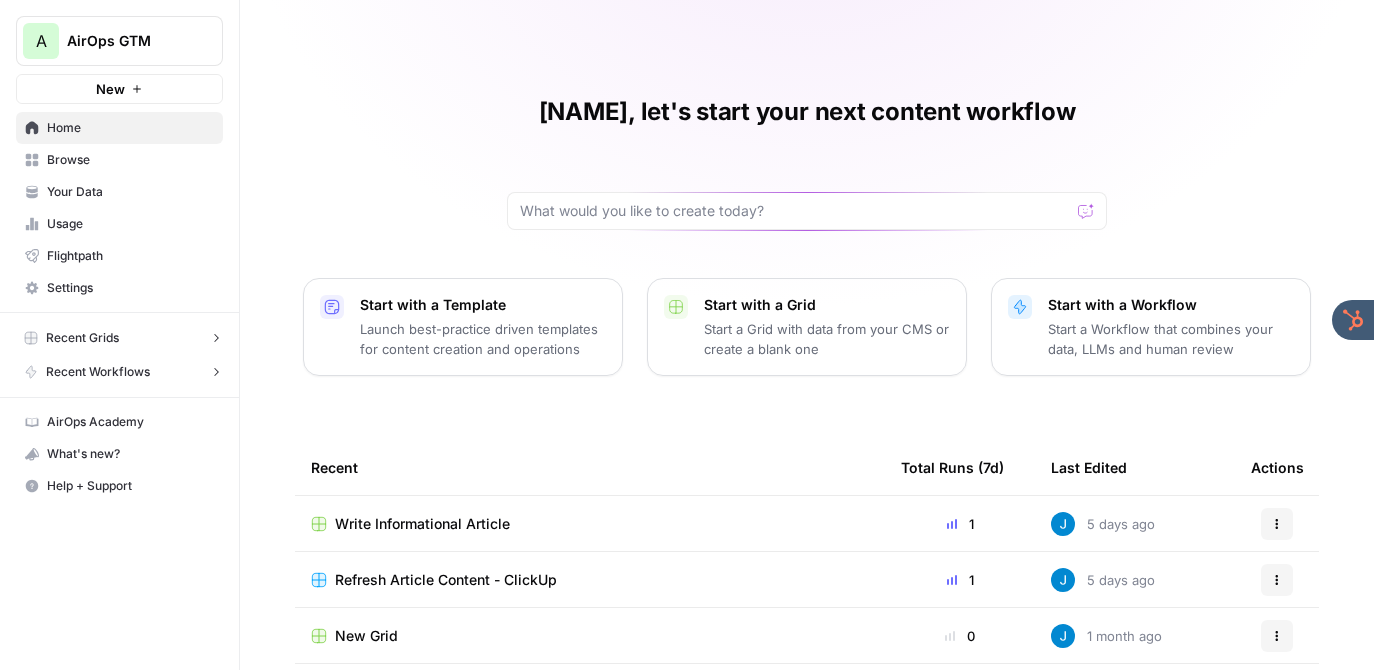 scroll, scrollTop: 0, scrollLeft: 0, axis: both 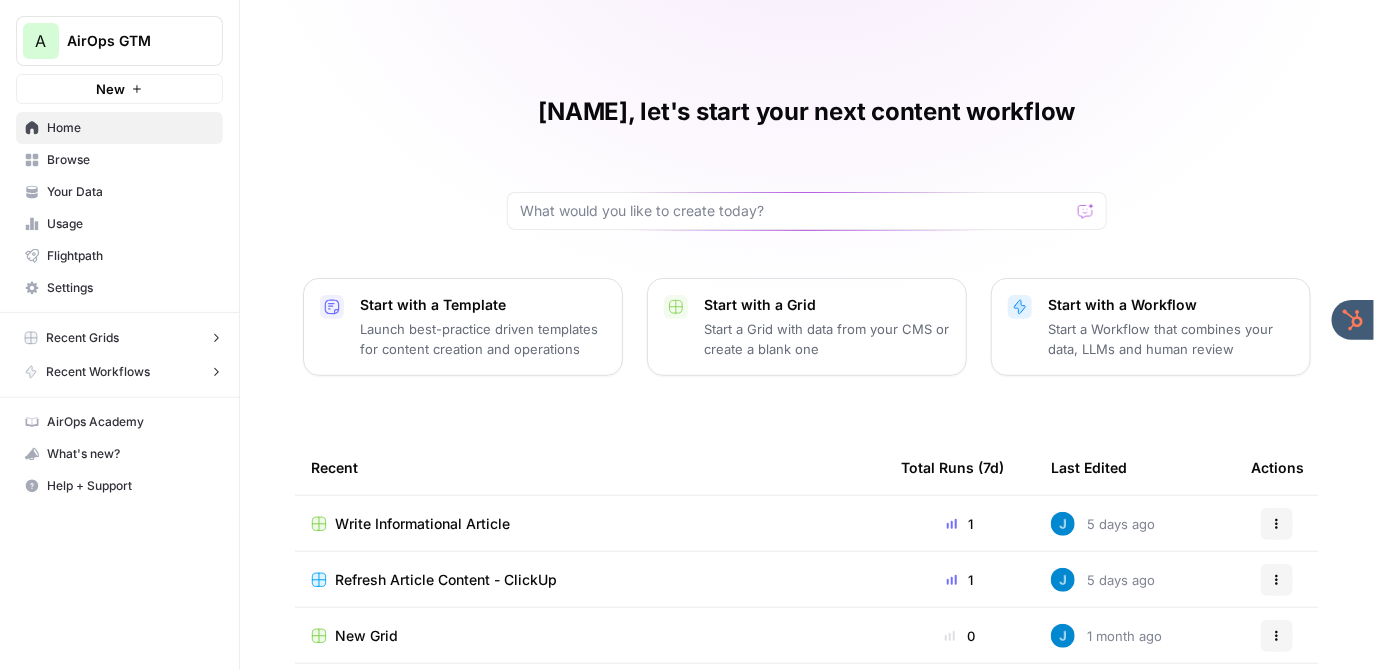 click on "A AirOps GTM" at bounding box center (119, 41) 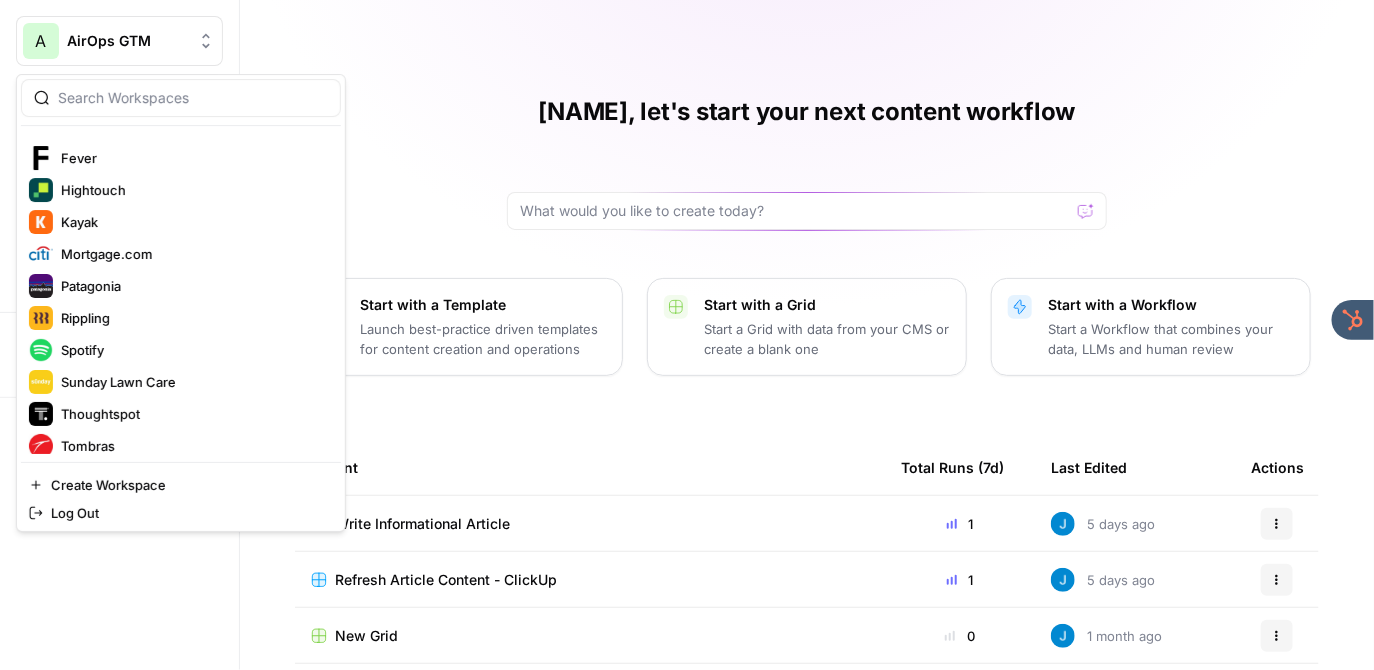 scroll, scrollTop: 704, scrollLeft: 0, axis: vertical 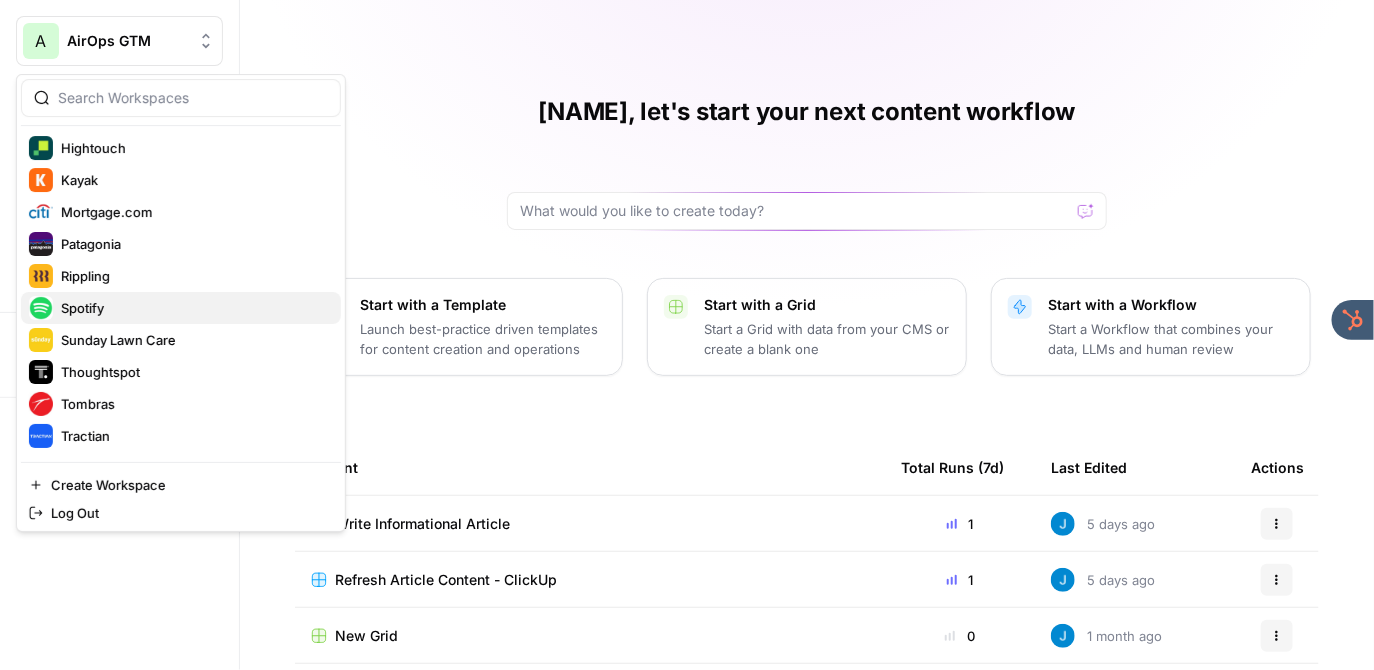 click on "Spotify" at bounding box center (193, 308) 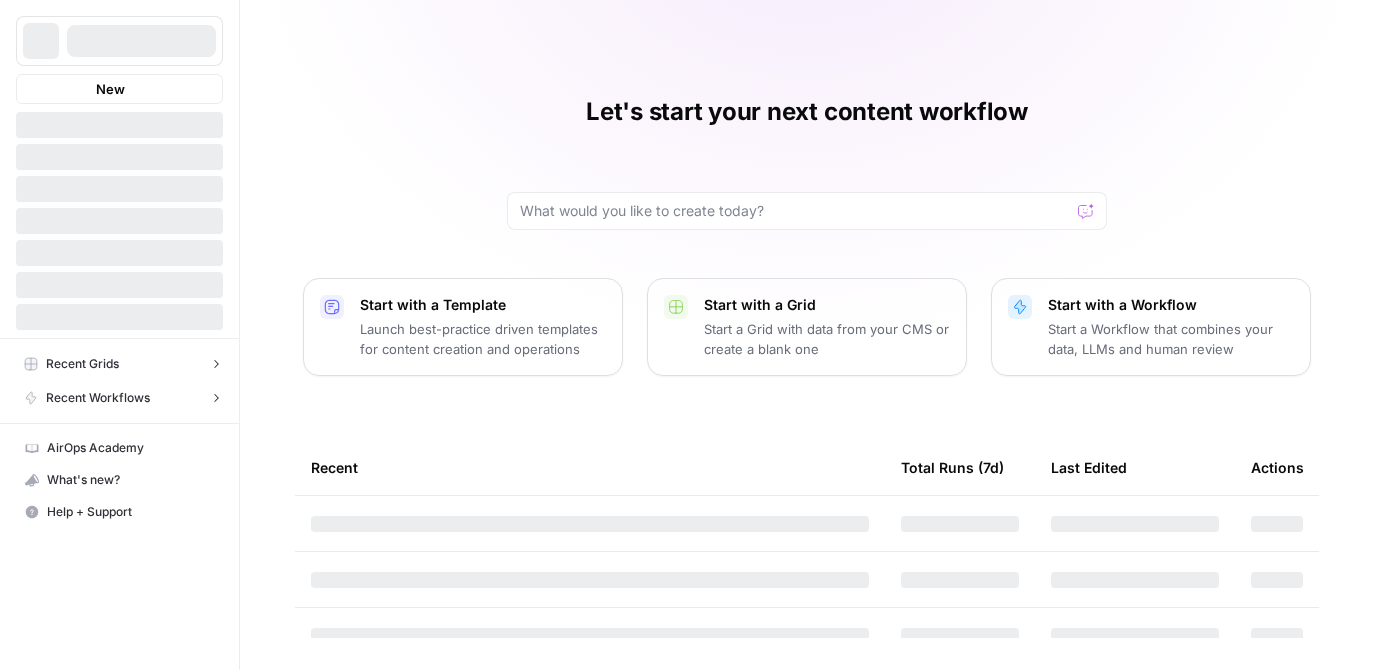 scroll, scrollTop: 0, scrollLeft: 0, axis: both 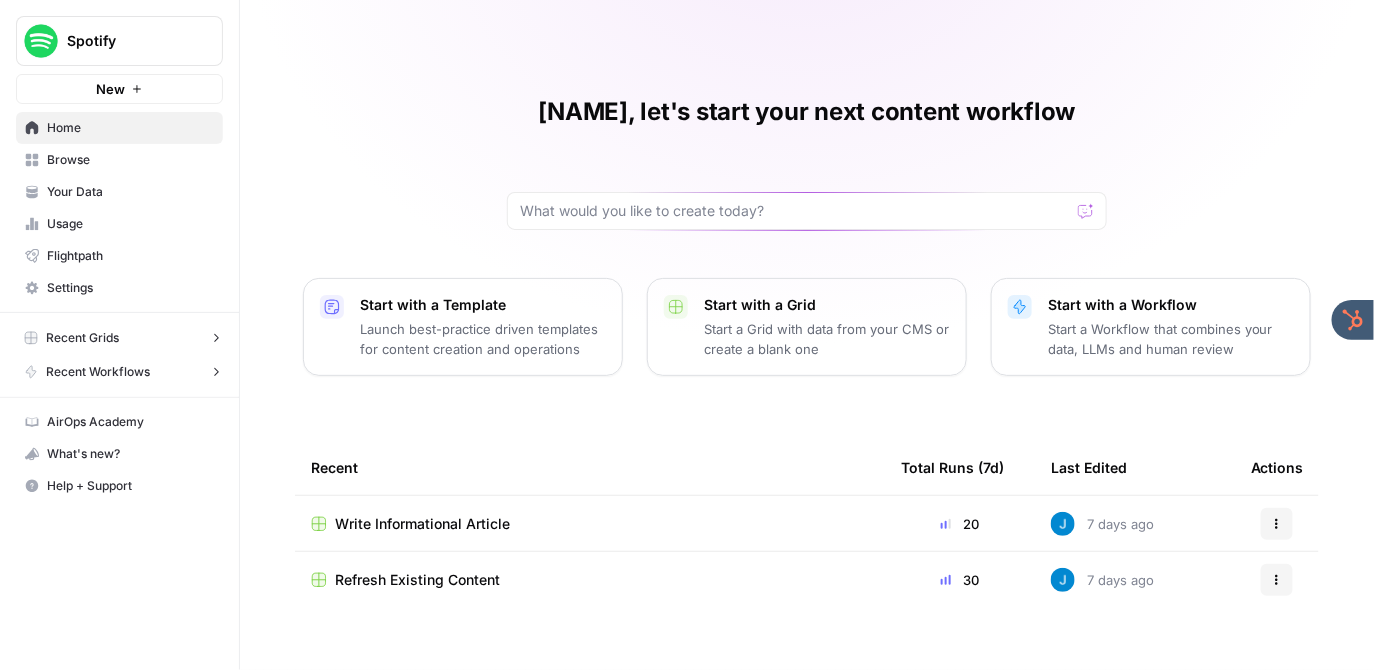 click on "Your Data" at bounding box center (130, 192) 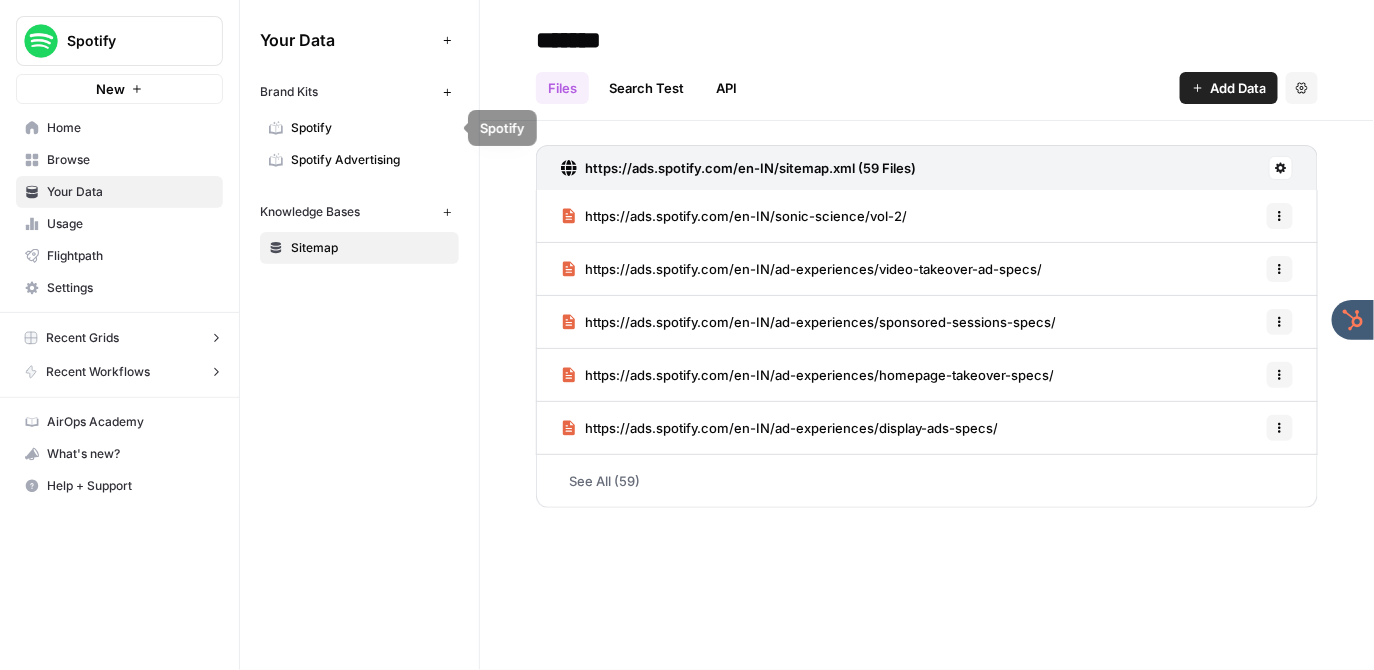 click on "Spotify Advertising" at bounding box center (370, 160) 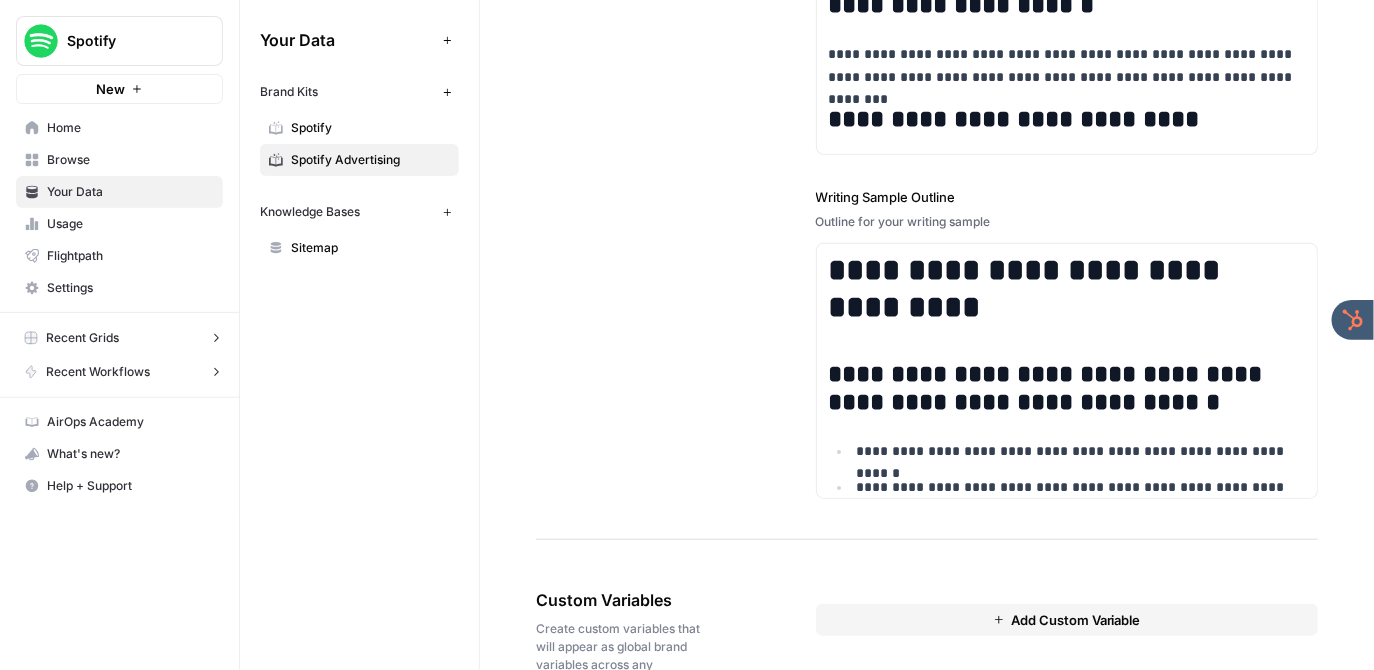 scroll, scrollTop: 2888, scrollLeft: 0, axis: vertical 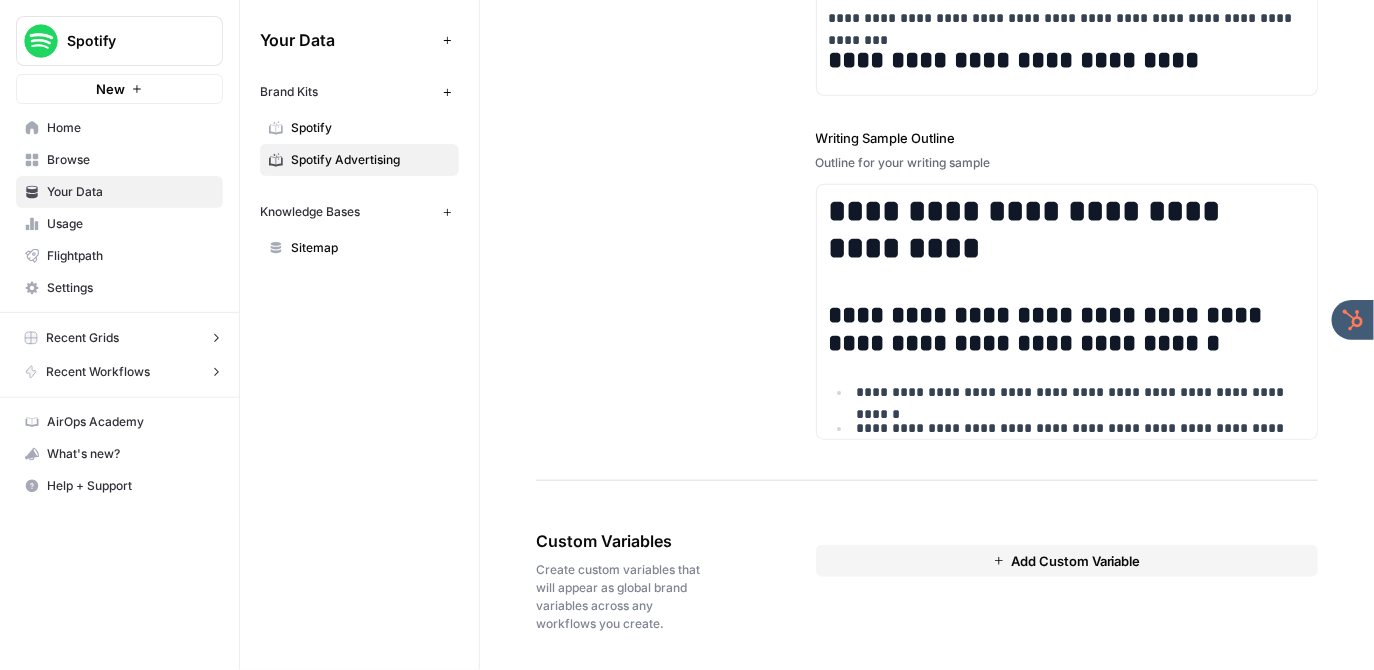 click on "Browse" at bounding box center (130, 160) 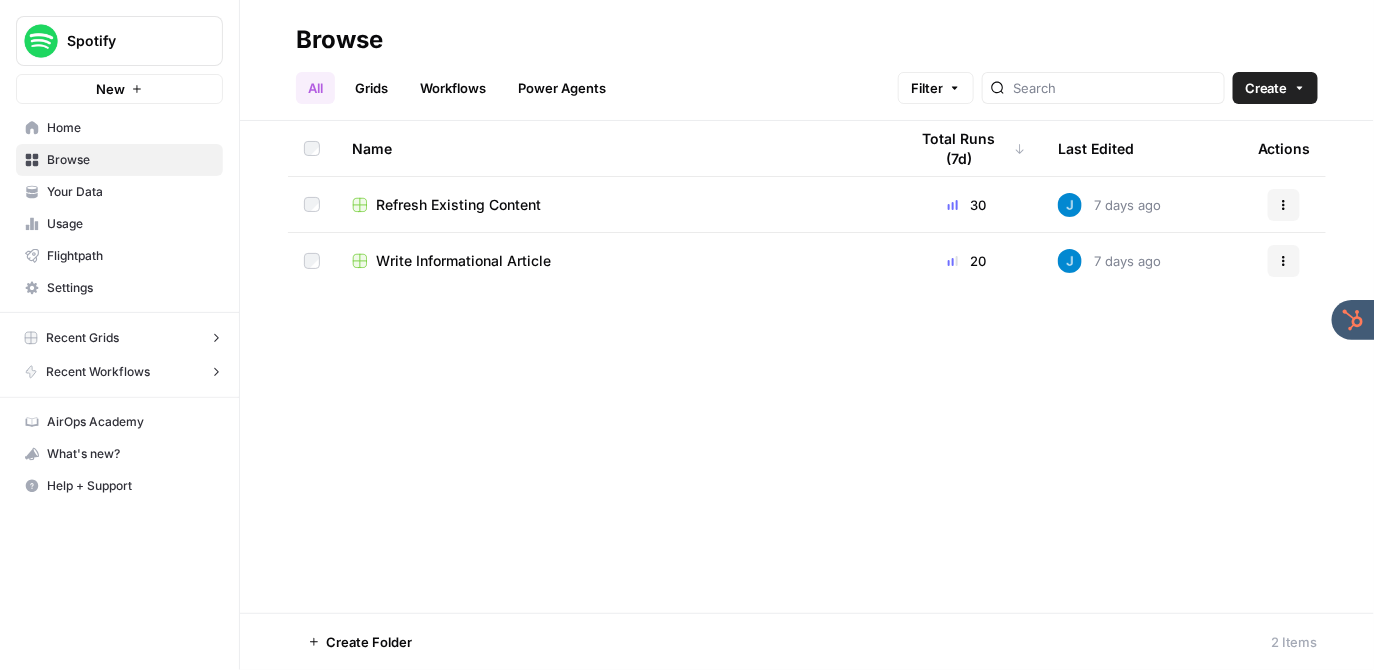 click on "Write Informational Article" at bounding box center [463, 261] 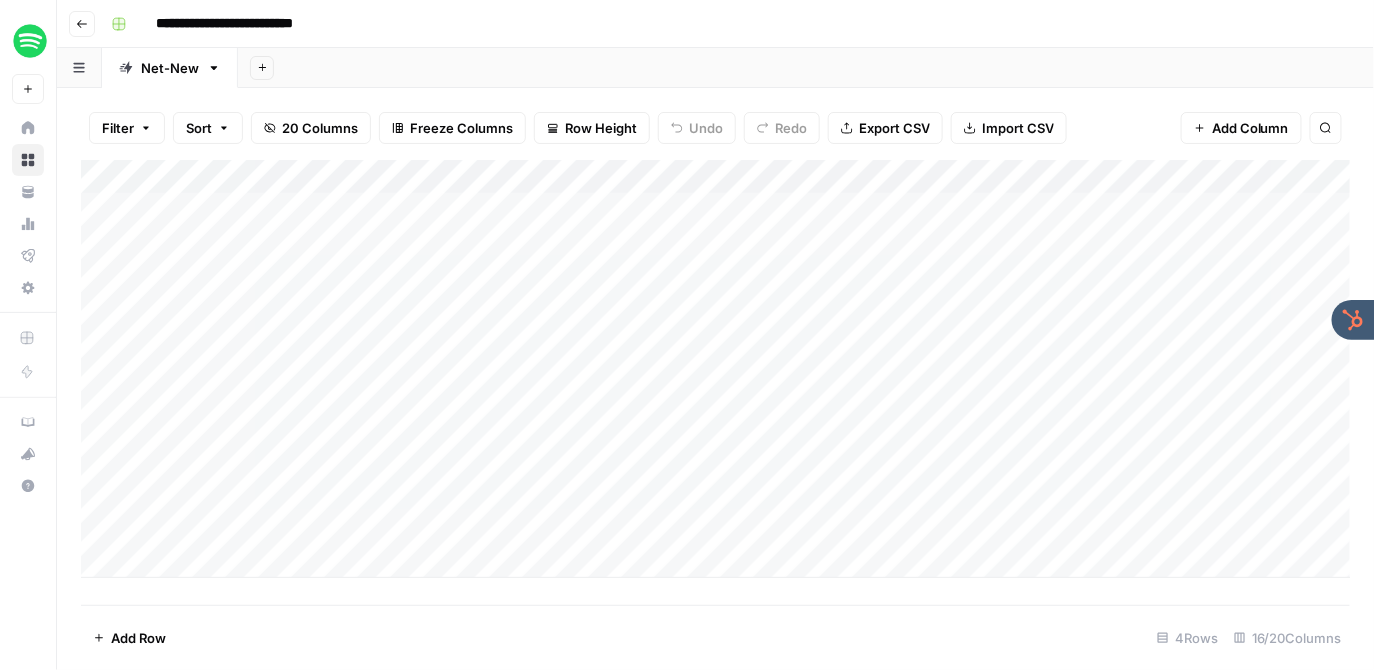 click on "Add Column" at bounding box center (716, 369) 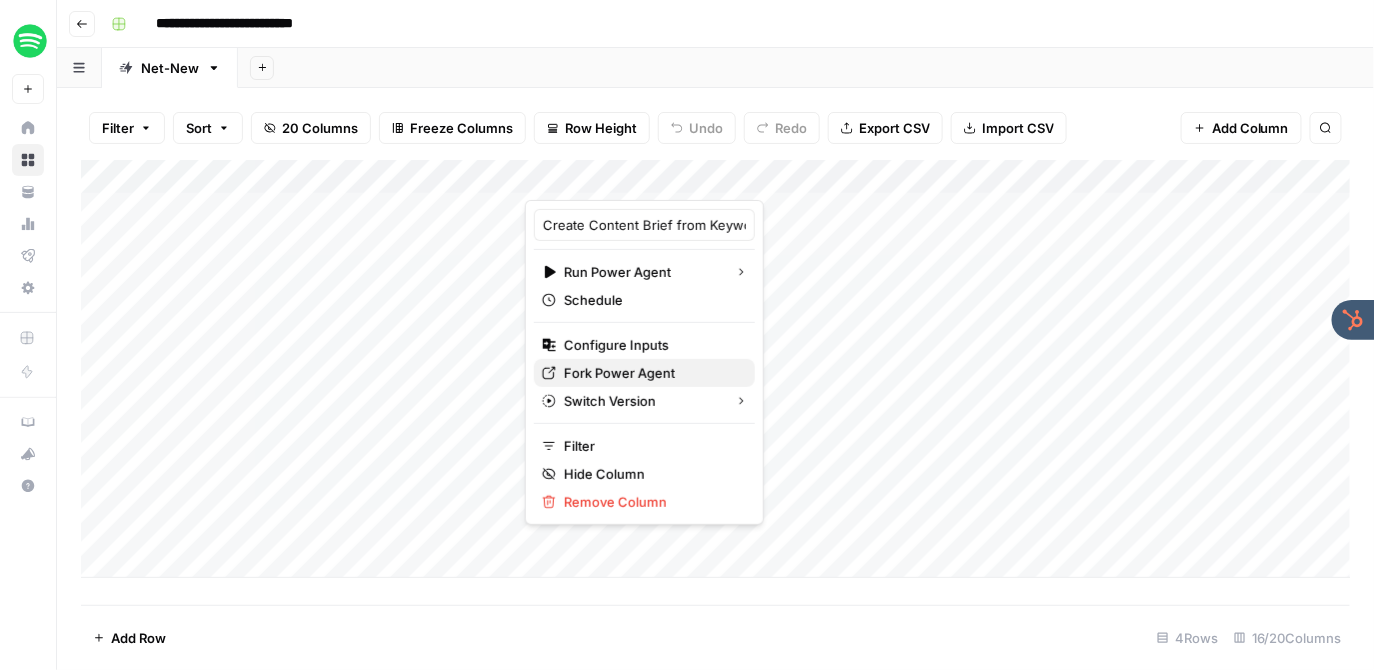 click on "Fork Power Agent" at bounding box center [651, 373] 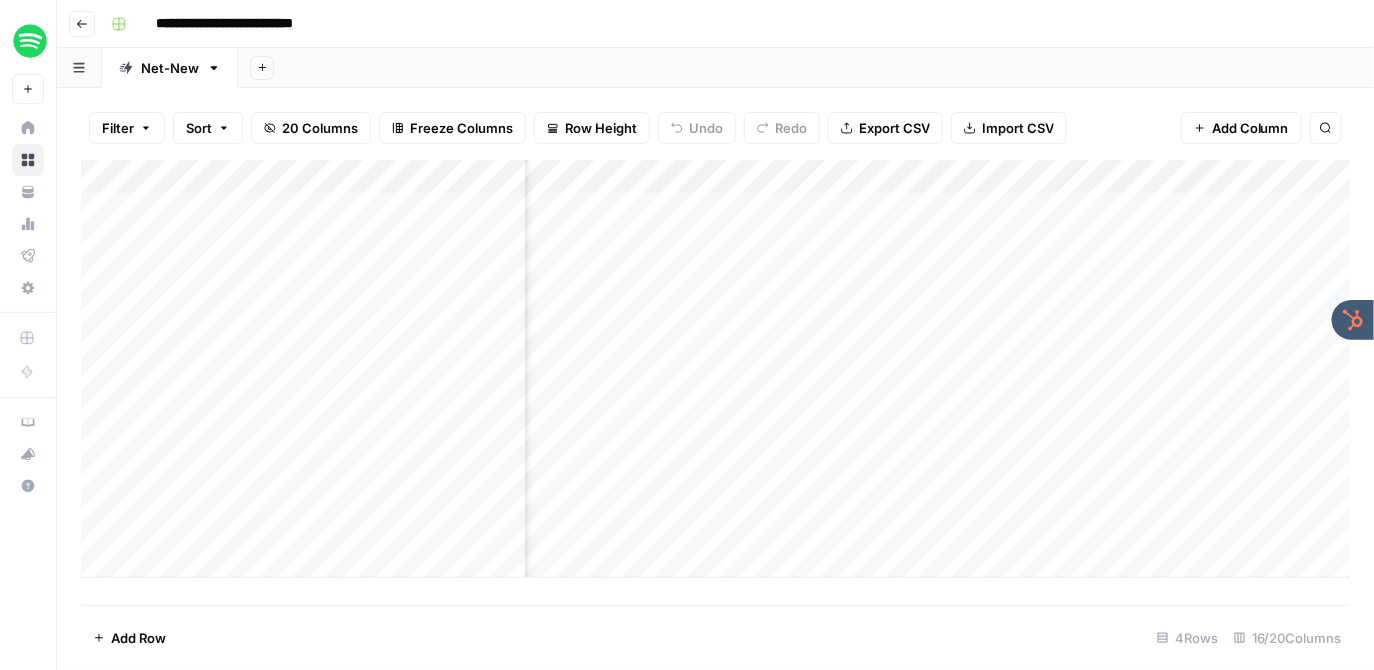 scroll, scrollTop: 0, scrollLeft: 166, axis: horizontal 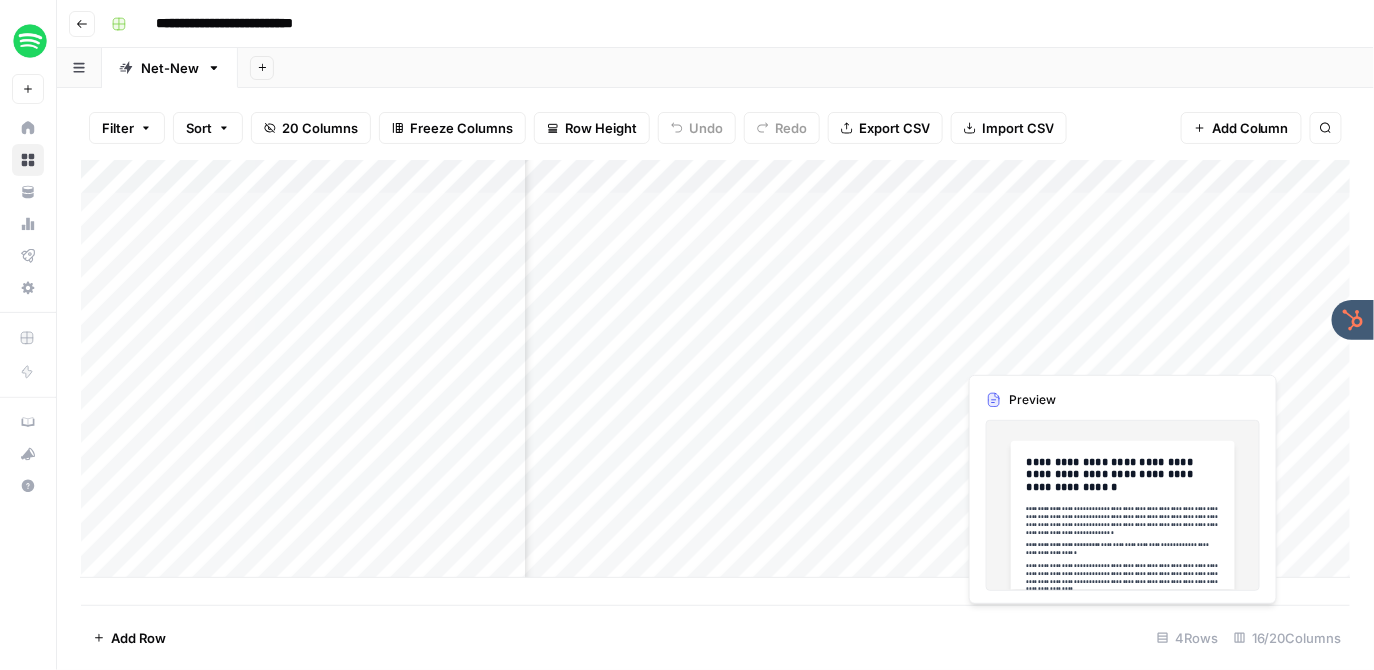 click on "Add Column" at bounding box center (716, 369) 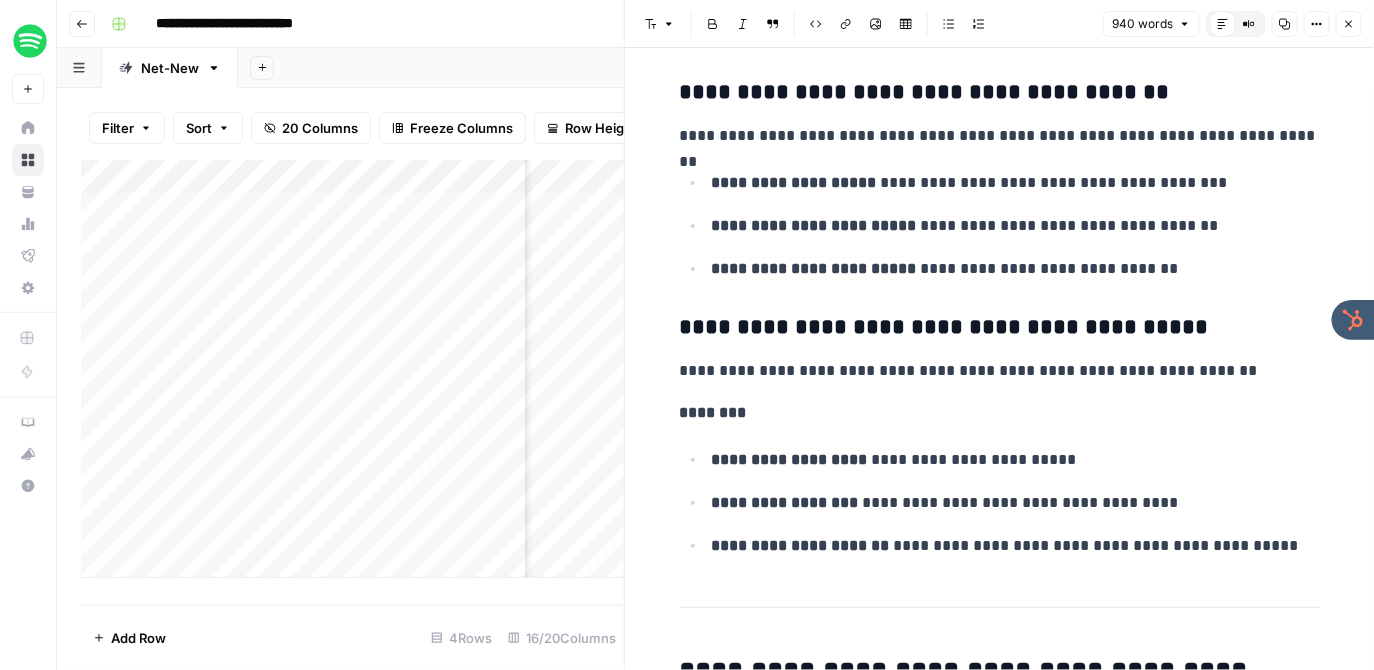 scroll, scrollTop: 2404, scrollLeft: 0, axis: vertical 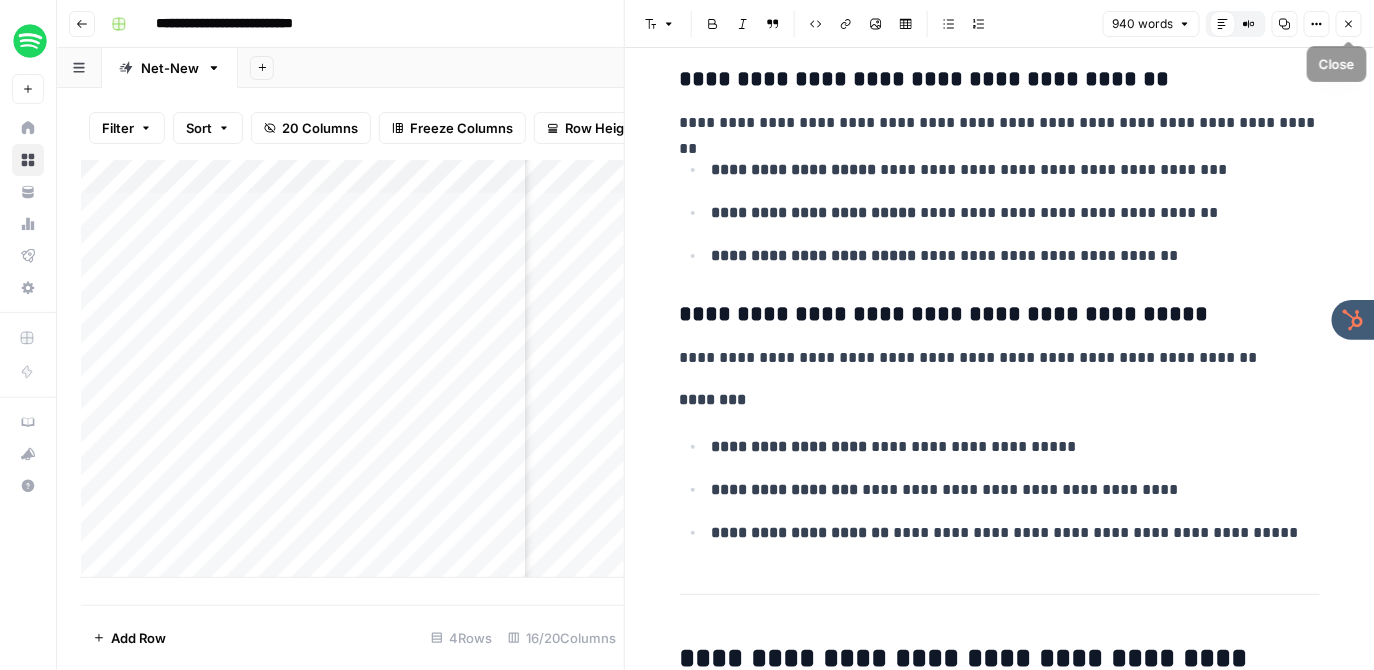 click 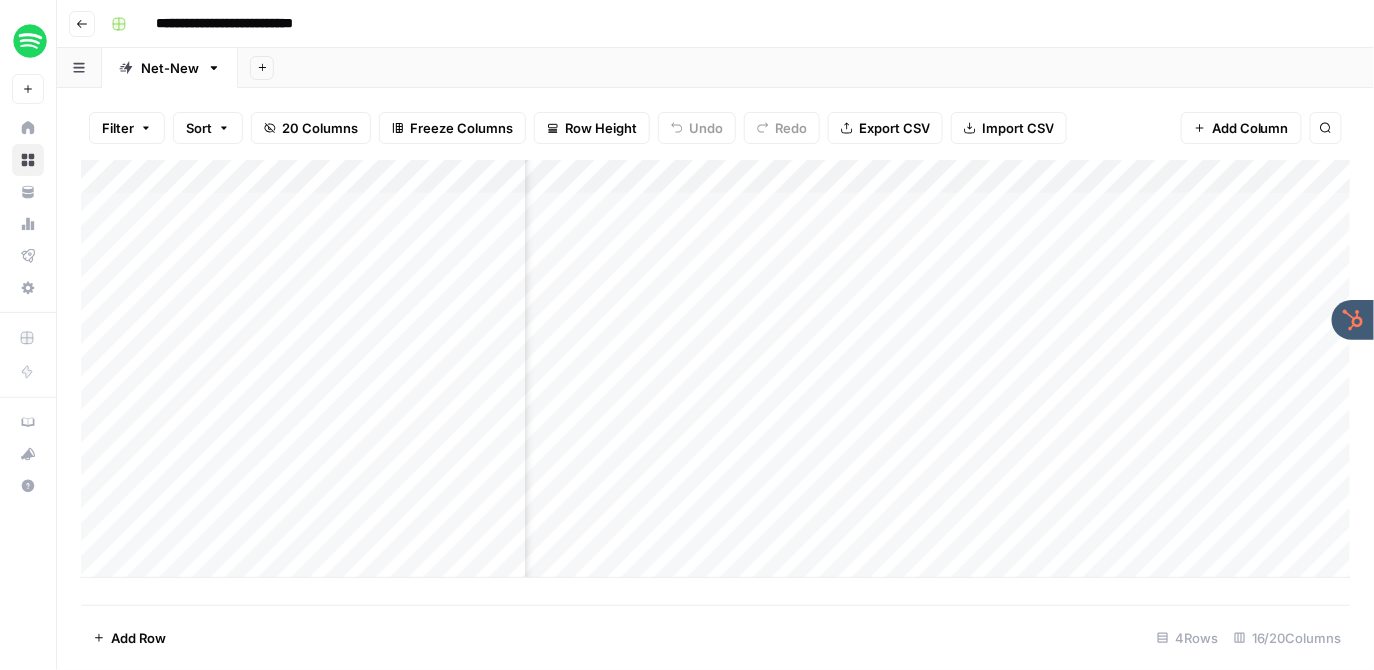 scroll, scrollTop: 0, scrollLeft: 736, axis: horizontal 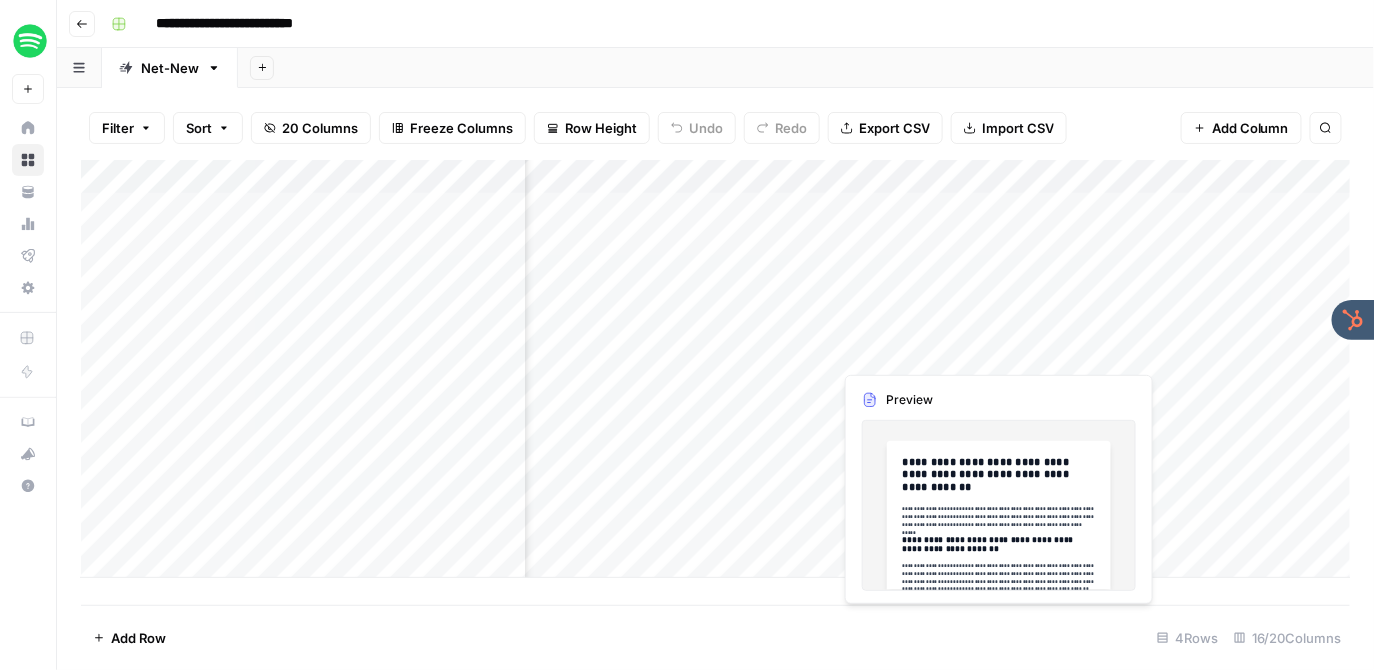 click on "Add Column" at bounding box center [716, 369] 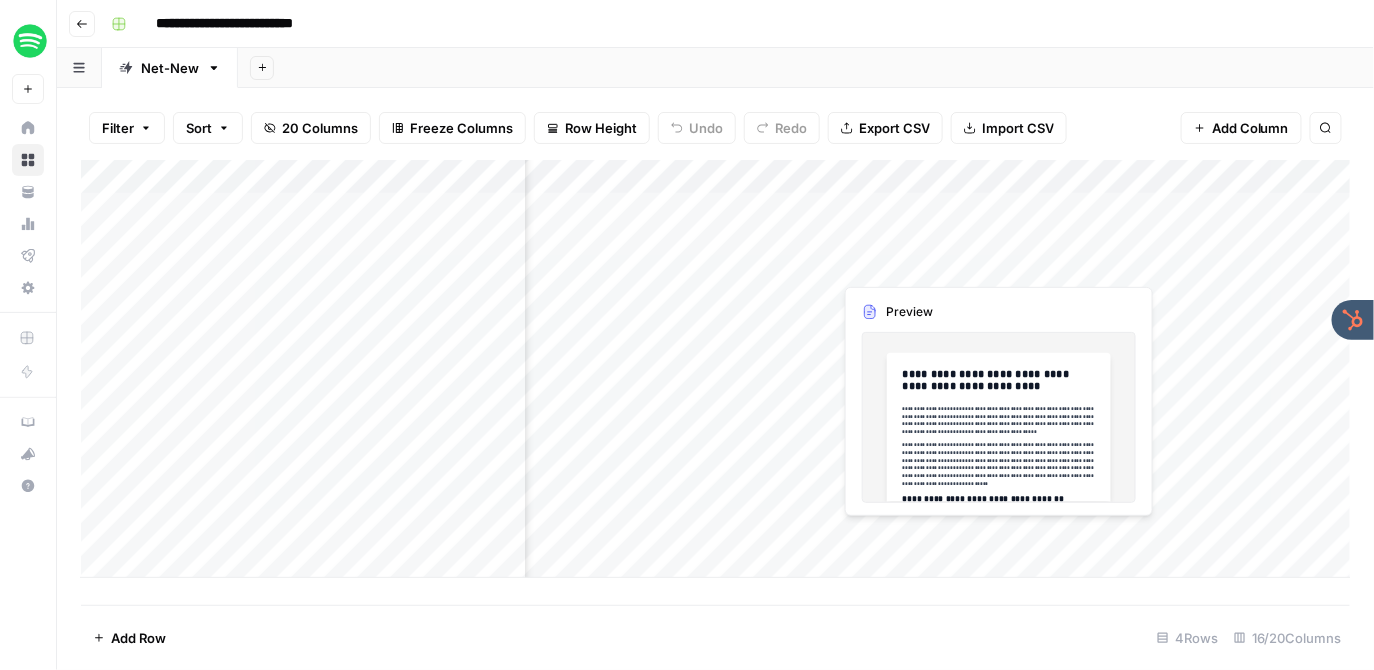 click on "Add Column" at bounding box center [716, 369] 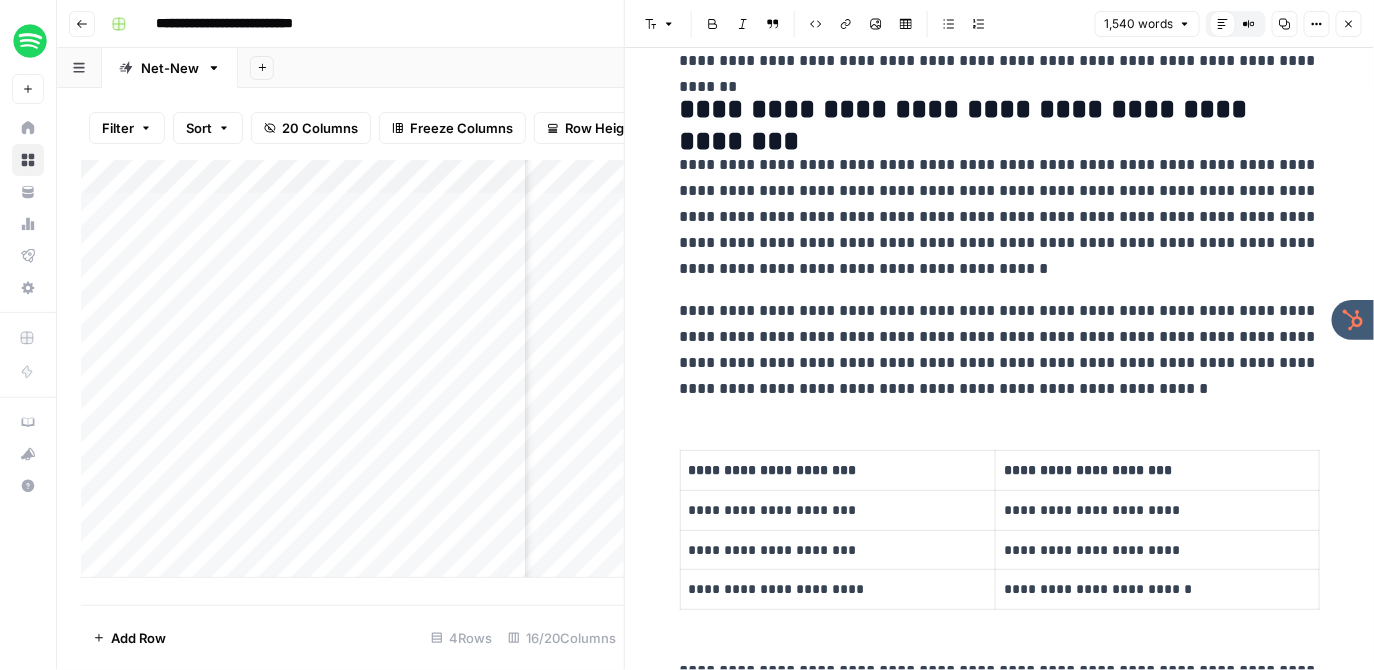 scroll, scrollTop: 1139, scrollLeft: 0, axis: vertical 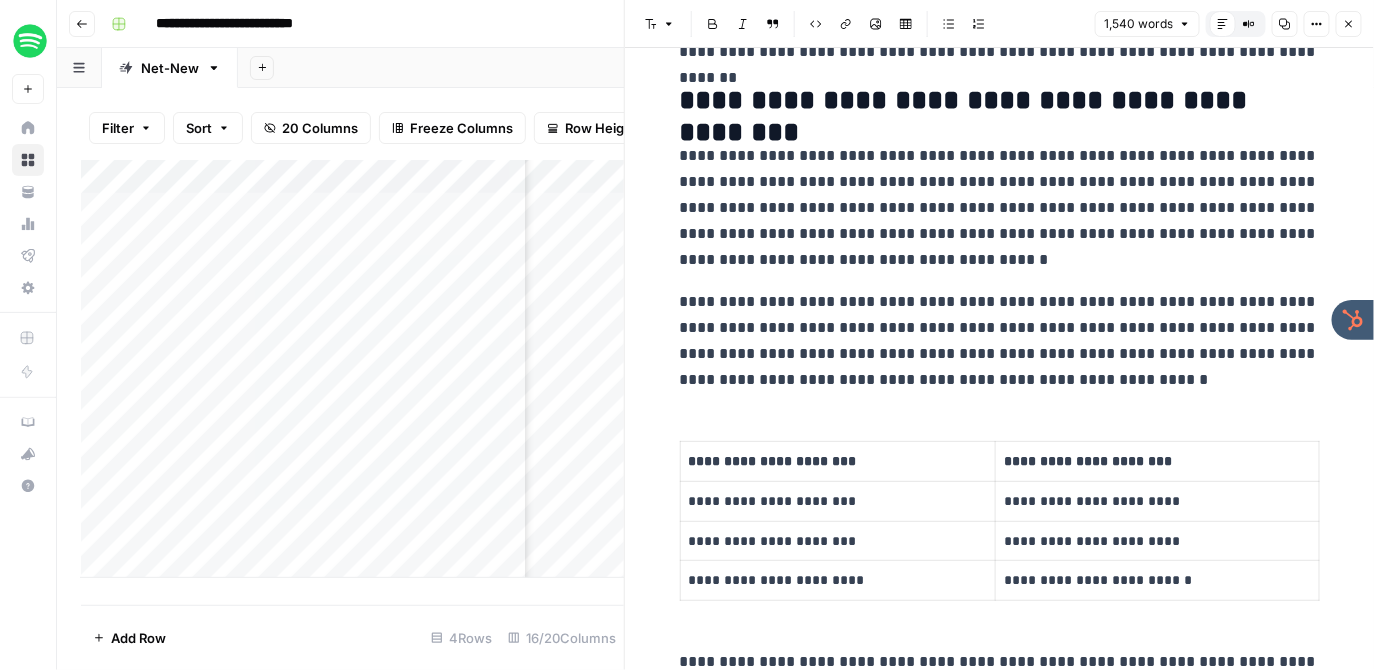 click 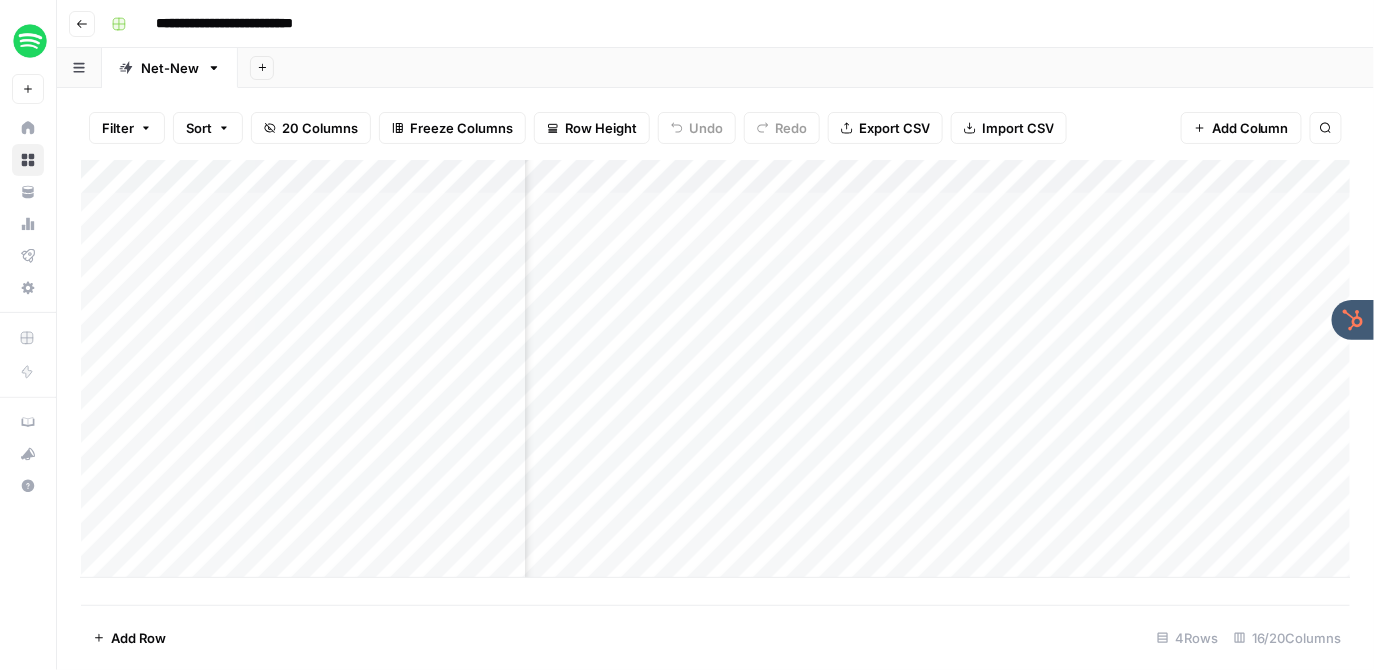 scroll, scrollTop: 0, scrollLeft: 1822, axis: horizontal 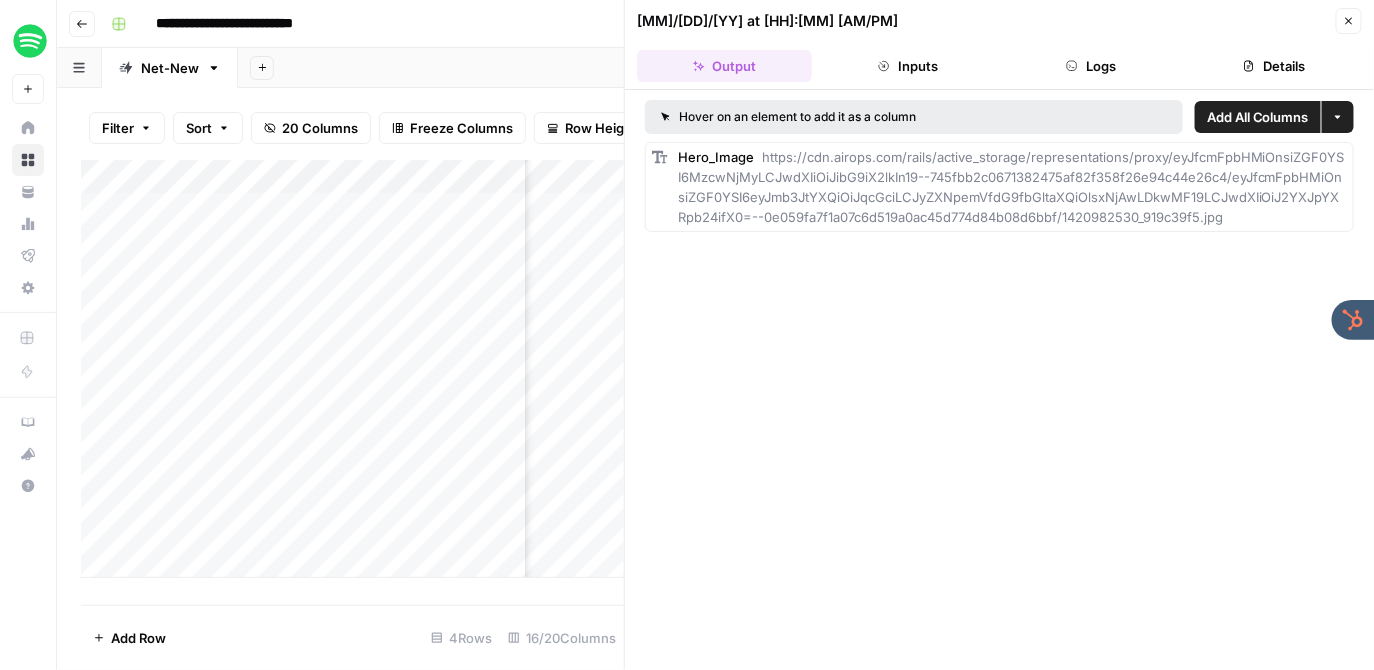 click 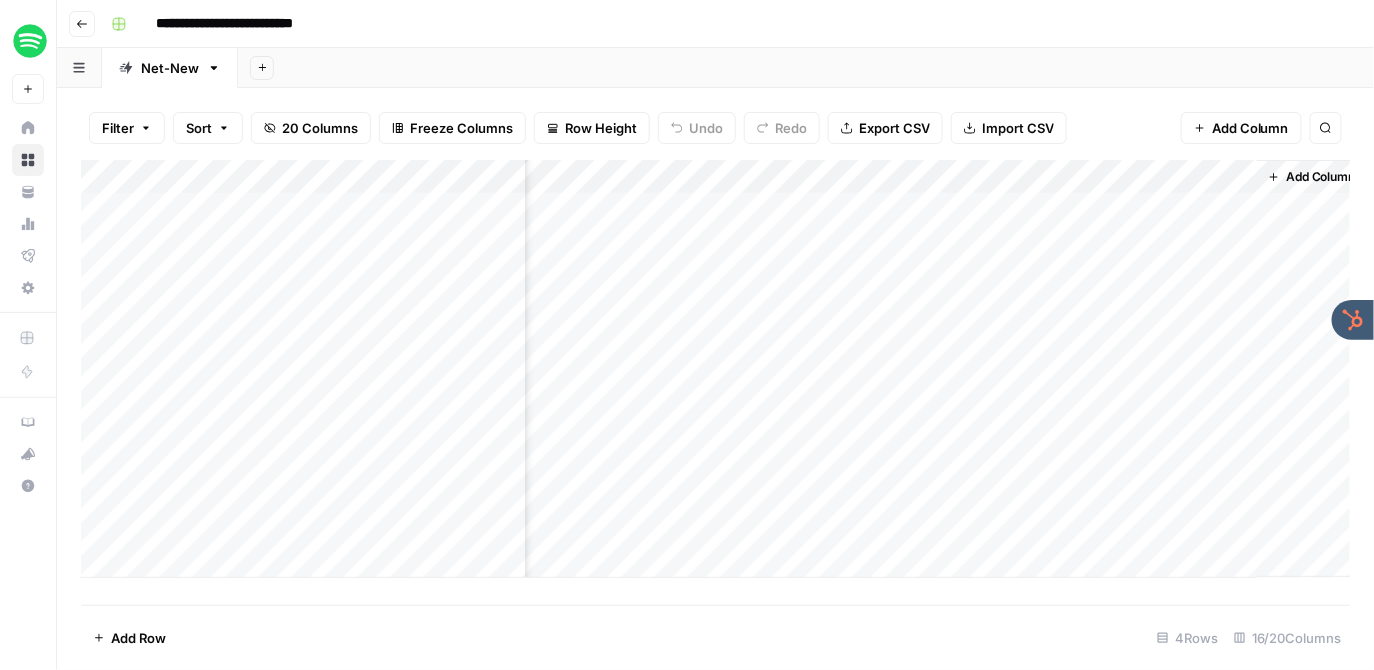 scroll, scrollTop: 0, scrollLeft: 2560, axis: horizontal 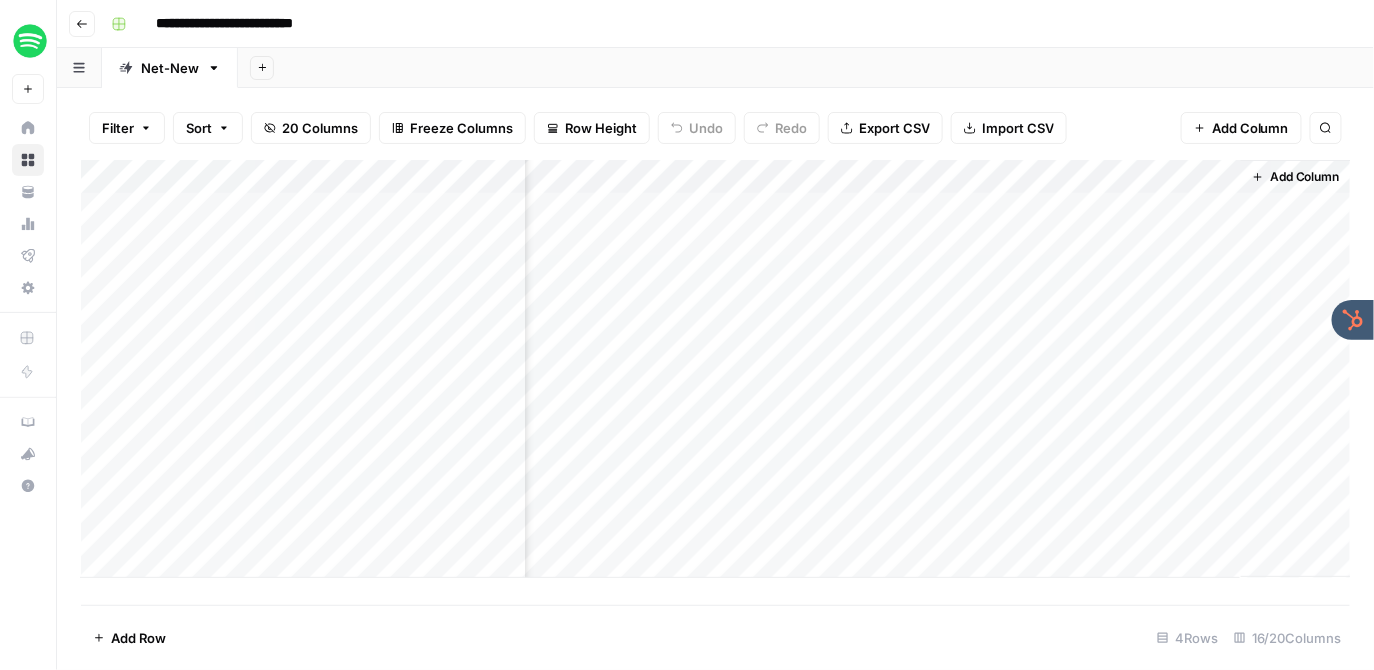 click on "Add Column" at bounding box center (716, 369) 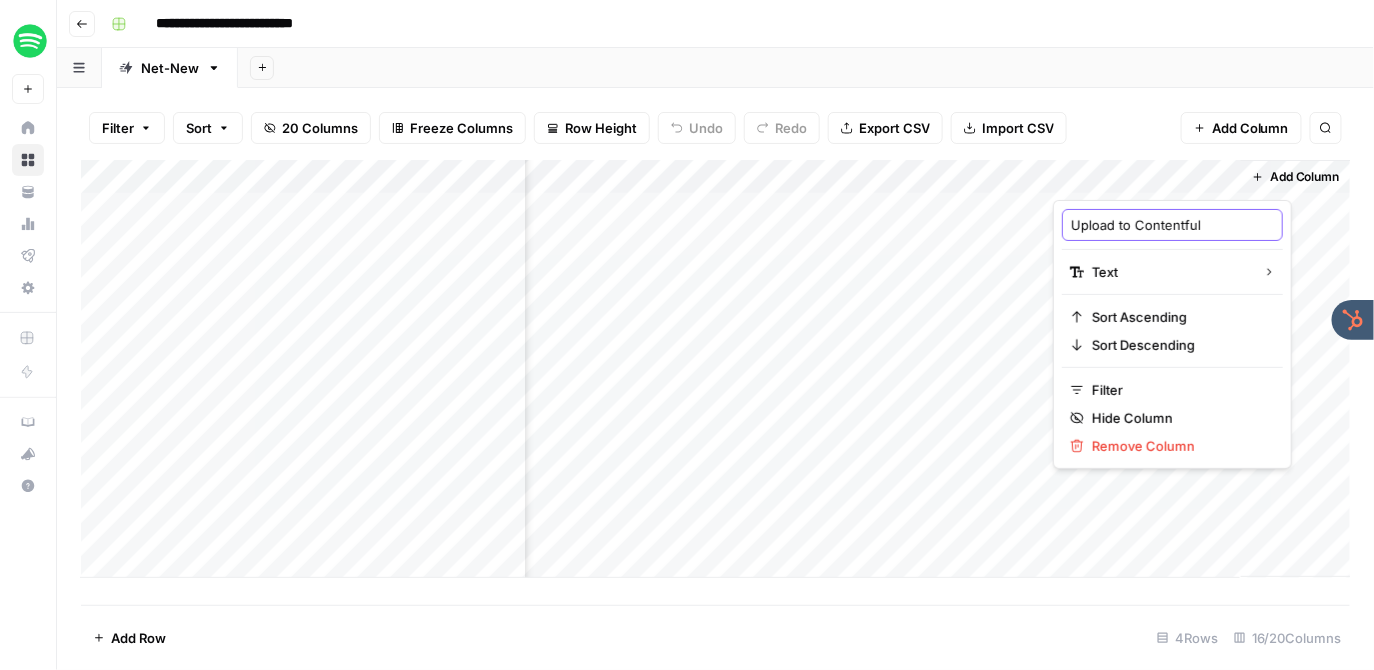 click on "Upload to Contentful" at bounding box center [1172, 225] 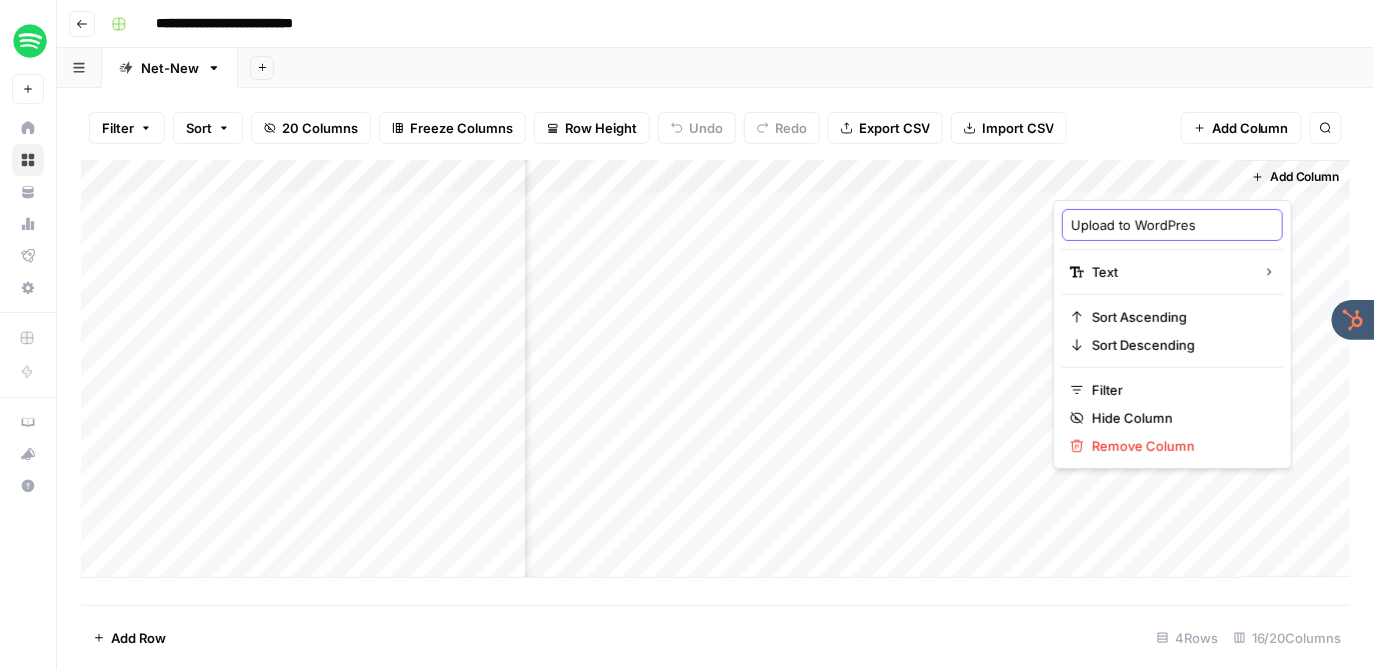 type on "Upload to WordPress" 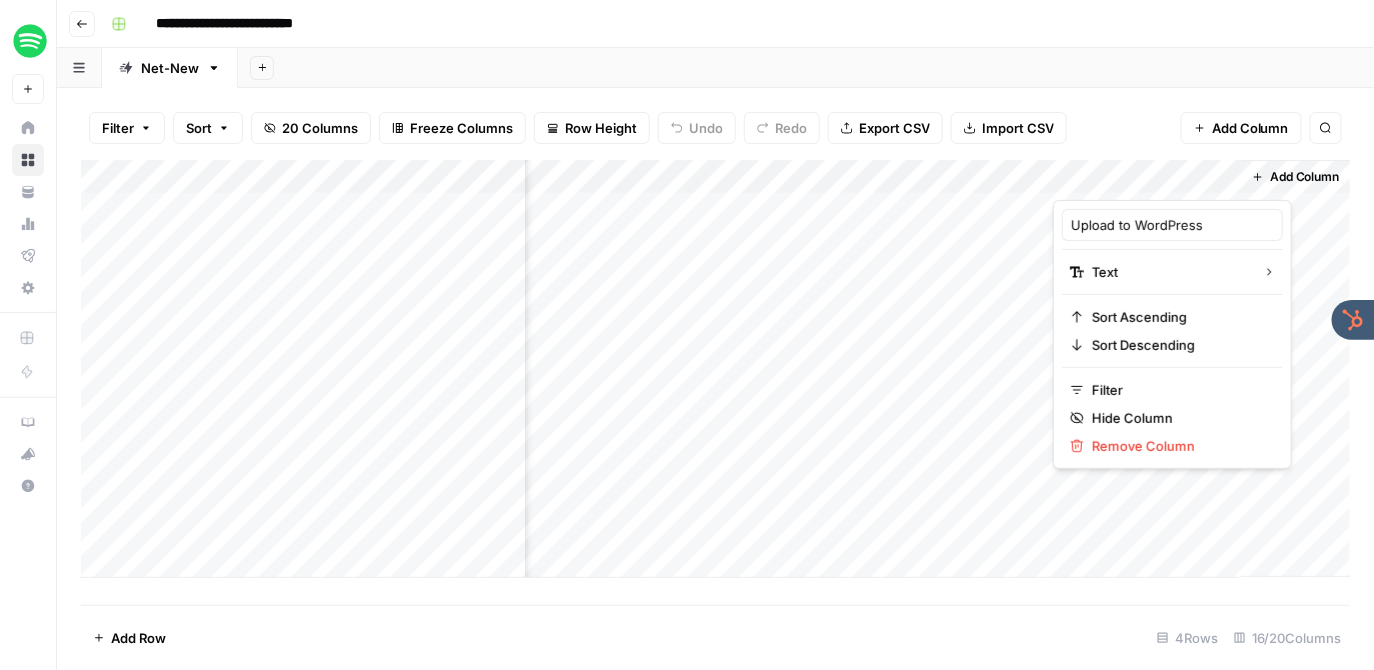 click on "Add Sheet" at bounding box center [806, 68] 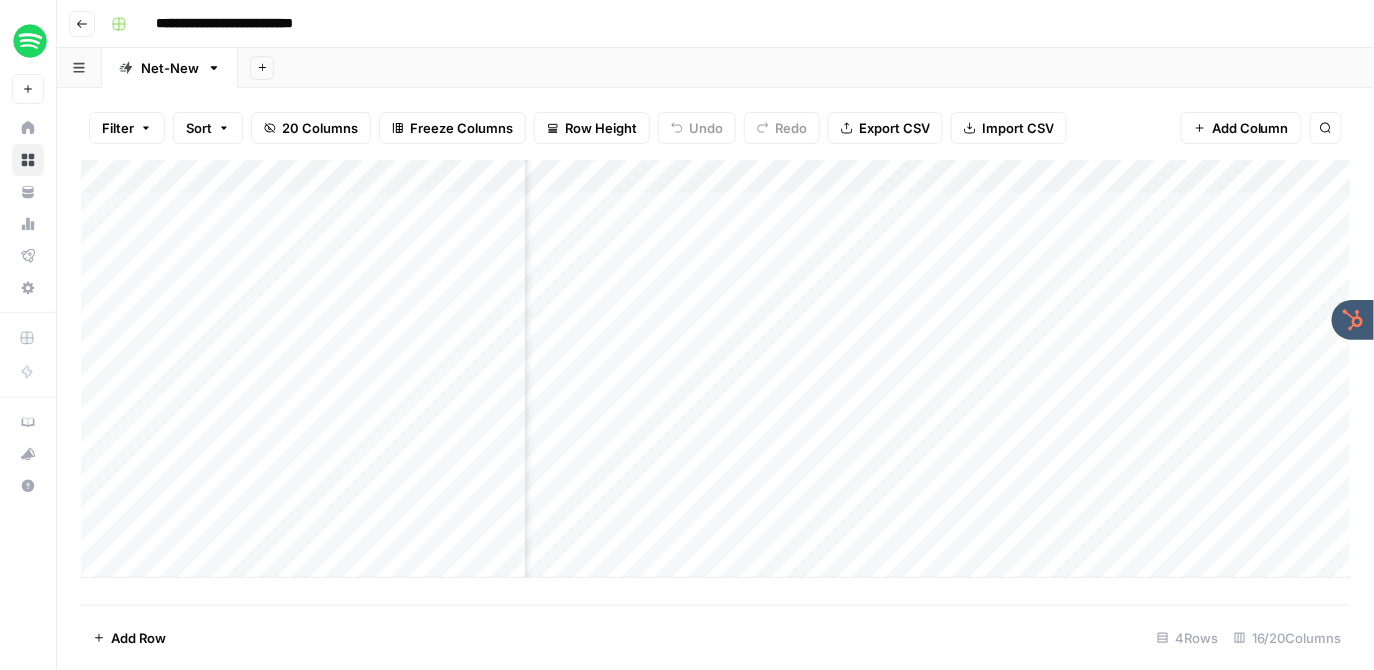scroll, scrollTop: 0, scrollLeft: 0, axis: both 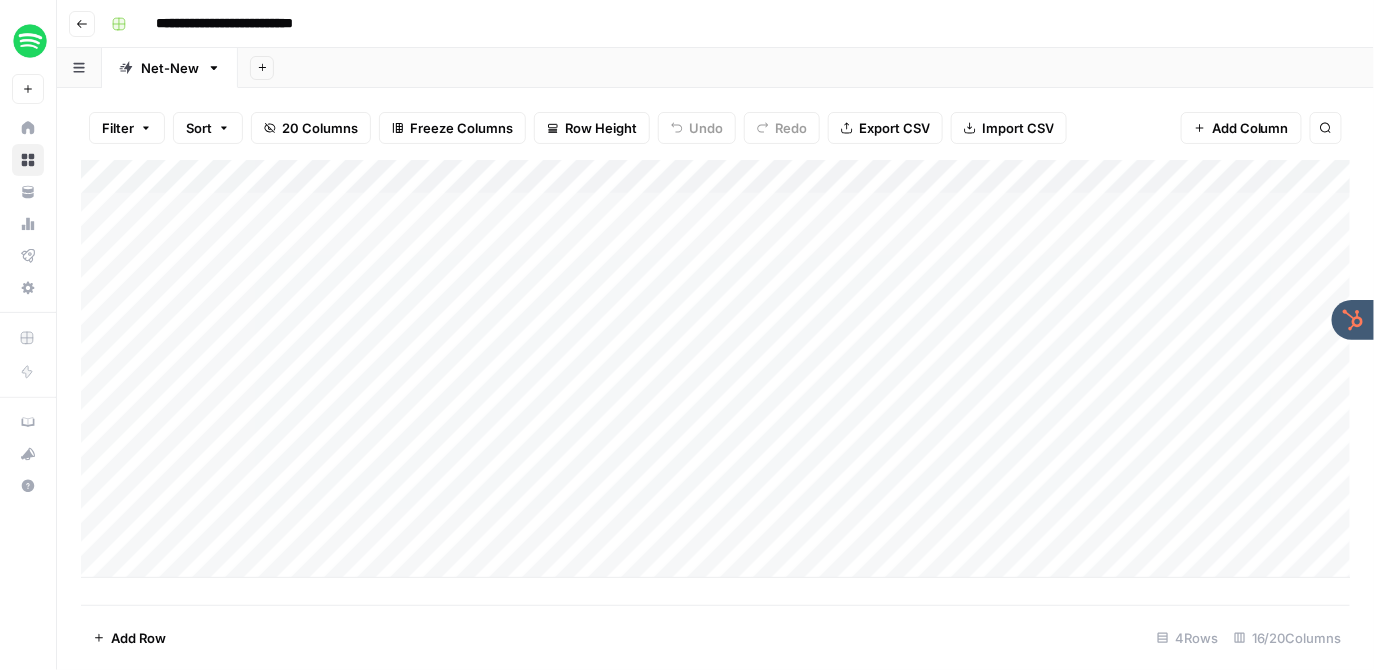 click on "**********" at bounding box center [728, 24] 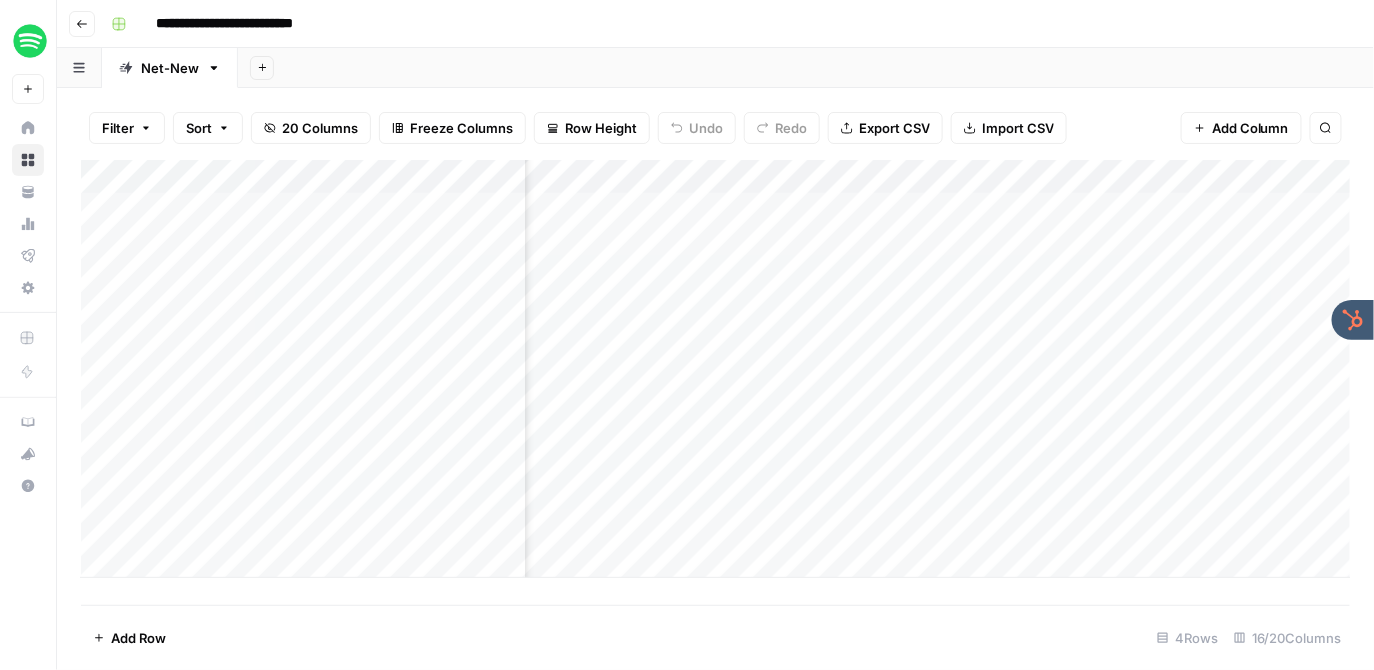 scroll, scrollTop: 0, scrollLeft: 603, axis: horizontal 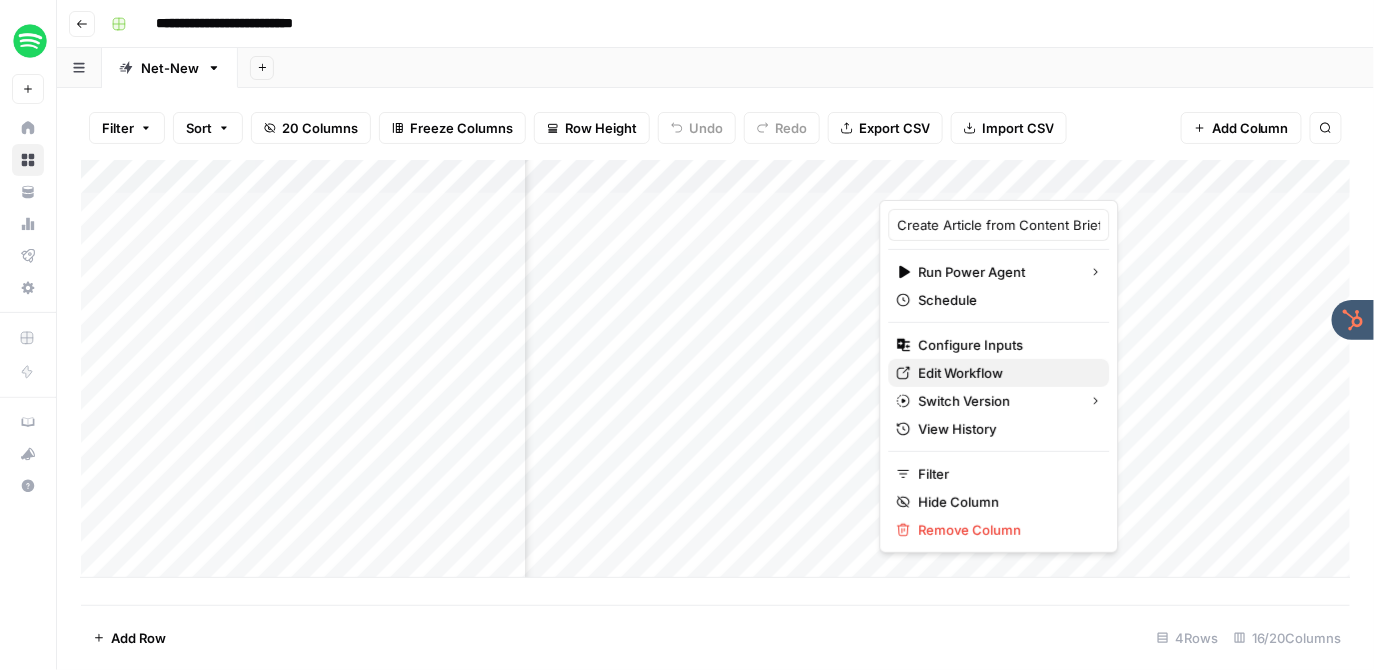 click on "Edit Workflow" at bounding box center [1006, 373] 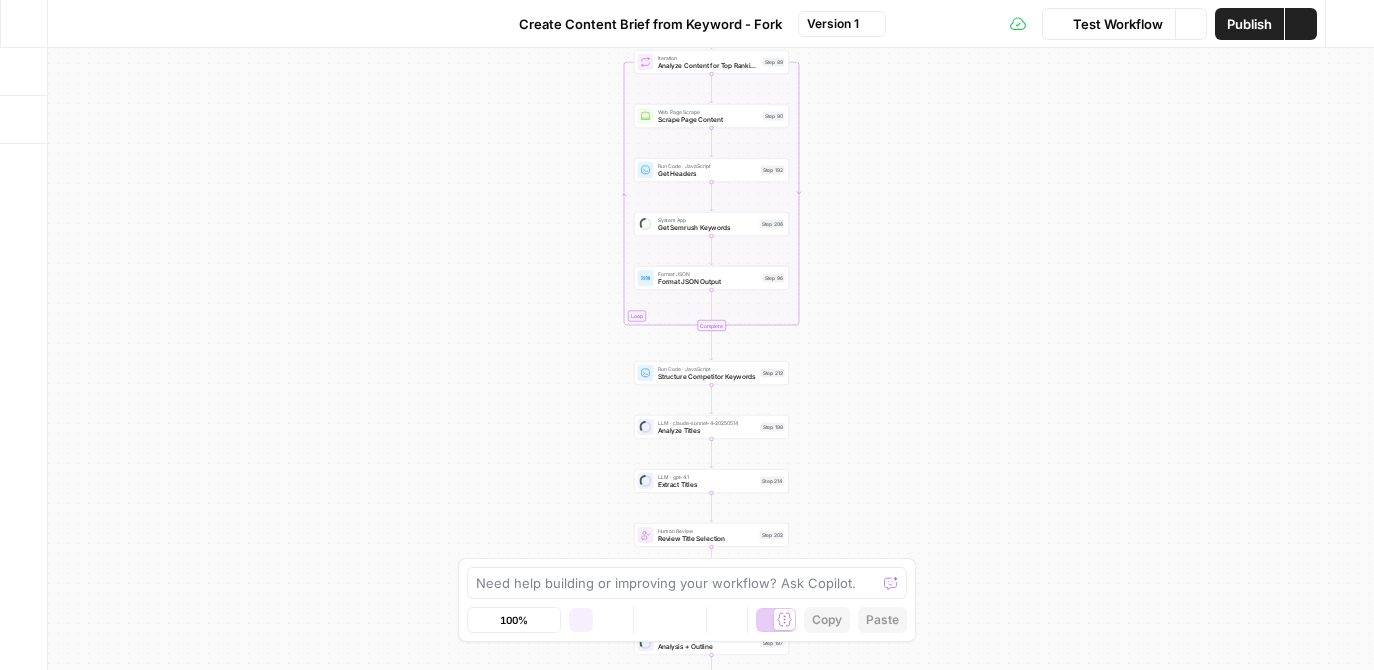 scroll, scrollTop: 0, scrollLeft: 0, axis: both 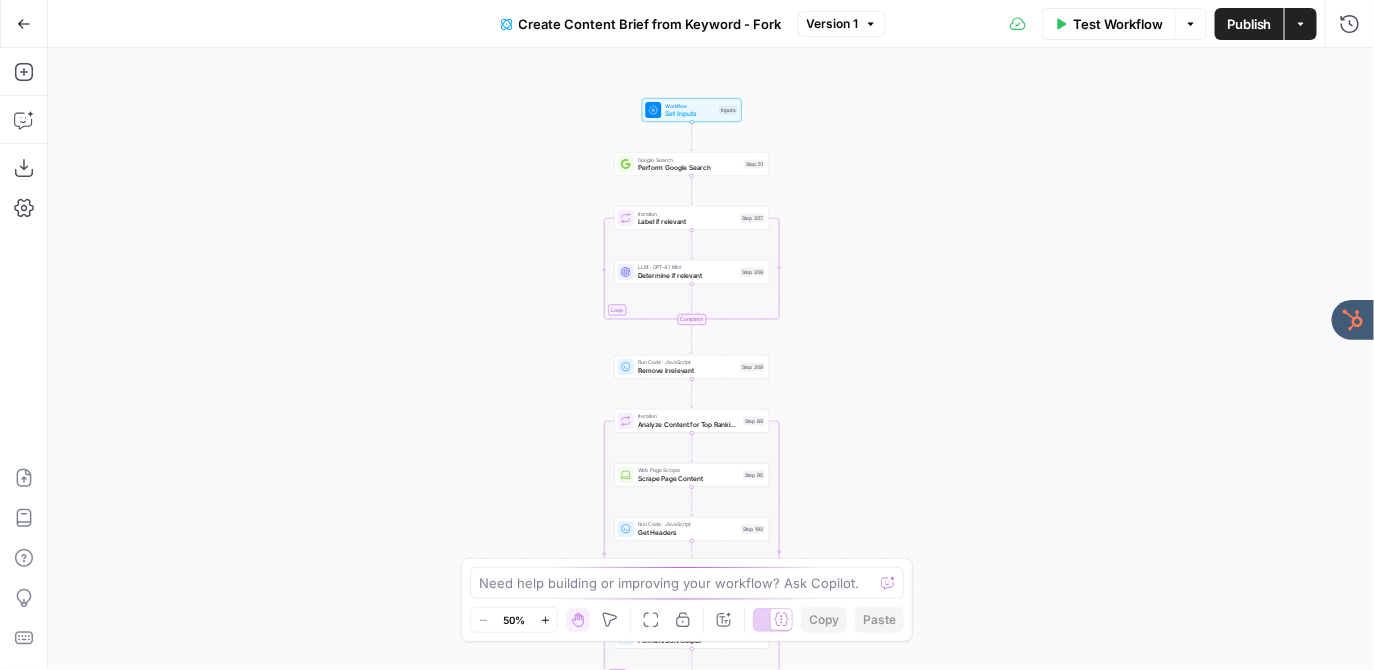 click on "Workflow Set Inputs Inputs Google Search Perform Google Search Step 51 Loop Iteration Label if relevant Step 207 LLM · GPT-4.1 Mini Determine if relevant Step 208 Complete Run Code · JavaScript Remove irrelevant Step 209 Loop Iteration Analyze Content for Top Ranking Pages Step 89 Web Page Scrape Scrape Page Content Step 90 Run Code · JavaScript Get Headers Step 192 SEO Research Get Semrush Keywords Step 206 Format JSON Format JSON Output Step 96 Complete Run Code · JavaScript Structure Competitor Keywords Step 212 LLM · Claude Sonnet 4 Analyze Titles Step 198 LLM · GPT-4.1 Extract Titles Step 214 Human Review Review Title Selection Step 202 LLM · Perplexity Sonar Pro Perplexity Research Step 218 LLM · O1 Analysis + Outline Step 197 LLM · GPT-4.1 Extract Brief Step 204 LLM · Claude Sonnet 4 Develop outline Step 219 LLM · GPT-4.1 Extract only outline Step 220 Write Liquid Text Combine Brief Step 205 Format JSON JSON Step 203 End Output" at bounding box center [711, 359] 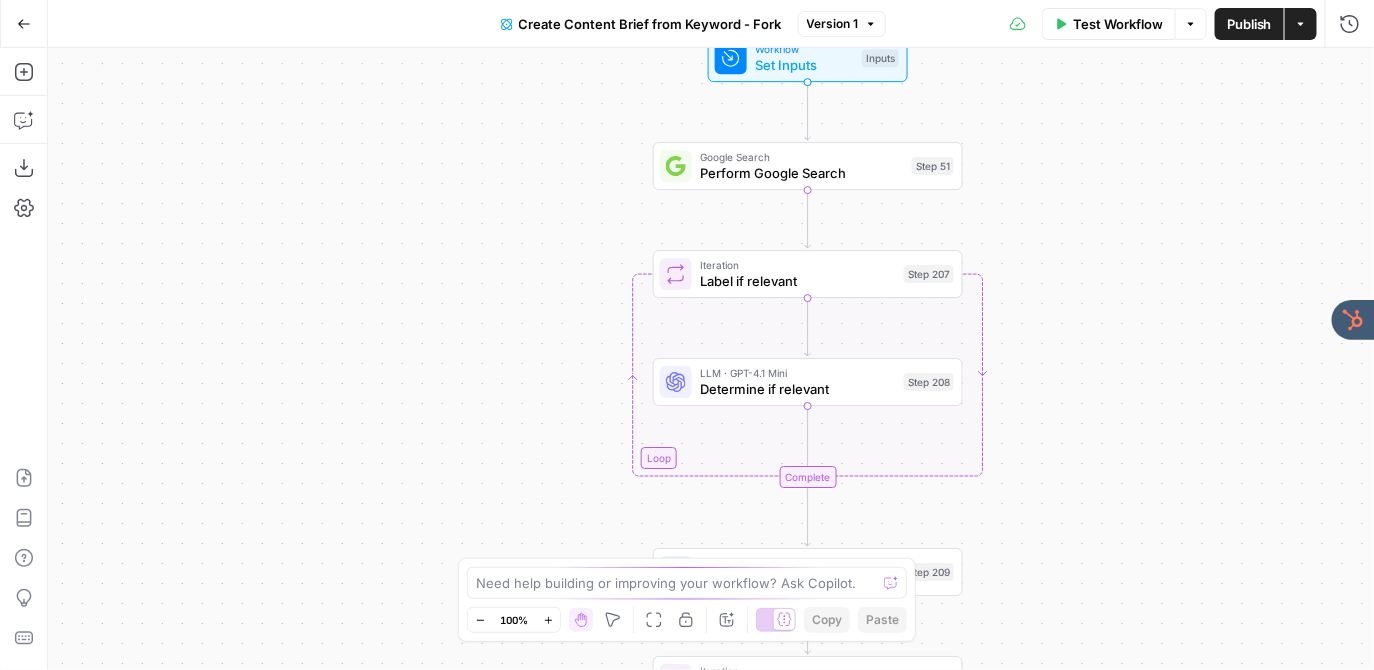 click on "Workflow Set Inputs Inputs Google Search Perform Google Search Step 51 Loop Iteration Label if relevant Step 207 LLM · GPT-4.1 Mini Determine if relevant Step 208 Complete Run Code · JavaScript Remove irrelevant Step 209 Loop Iteration Analyze Content for Top Ranking Pages Step 89 Web Page Scrape Scrape Page Content Step 90 Run Code · JavaScript Get Headers Step 192 SEO Research Get Semrush Keywords Step 206 Format JSON Format JSON Output Step 96 Complete Run Code · JavaScript Structure Competitor Keywords Step 212 LLM · Claude Sonnet 4 Analyze Titles Step 198 LLM · GPT-4.1 Extract Titles Step 214 Human Review Review Title Selection Step 202 LLM · Perplexity Sonar Pro Perplexity Research Step 218 LLM · O1 Analysis + Outline Step 197 LLM · GPT-4.1 Extract Brief Step 204 LLM · Claude Sonnet 4 Develop outline Step 219 LLM · GPT-4.1 Extract only outline Step 220 Write Liquid Text Combine Brief Step 205 Format JSON JSON Step 203 End Output" at bounding box center [711, 359] 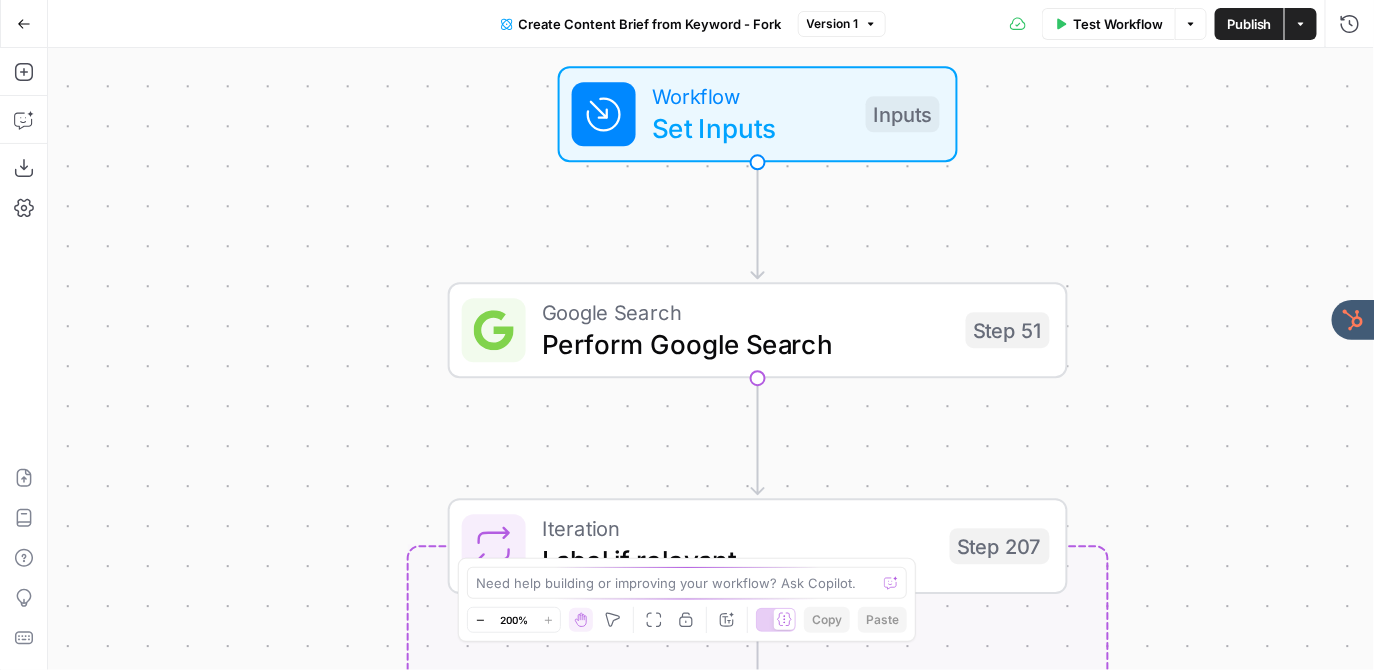 drag, startPoint x: 645, startPoint y: 195, endPoint x: 361, endPoint y: 356, distance: 326.46133 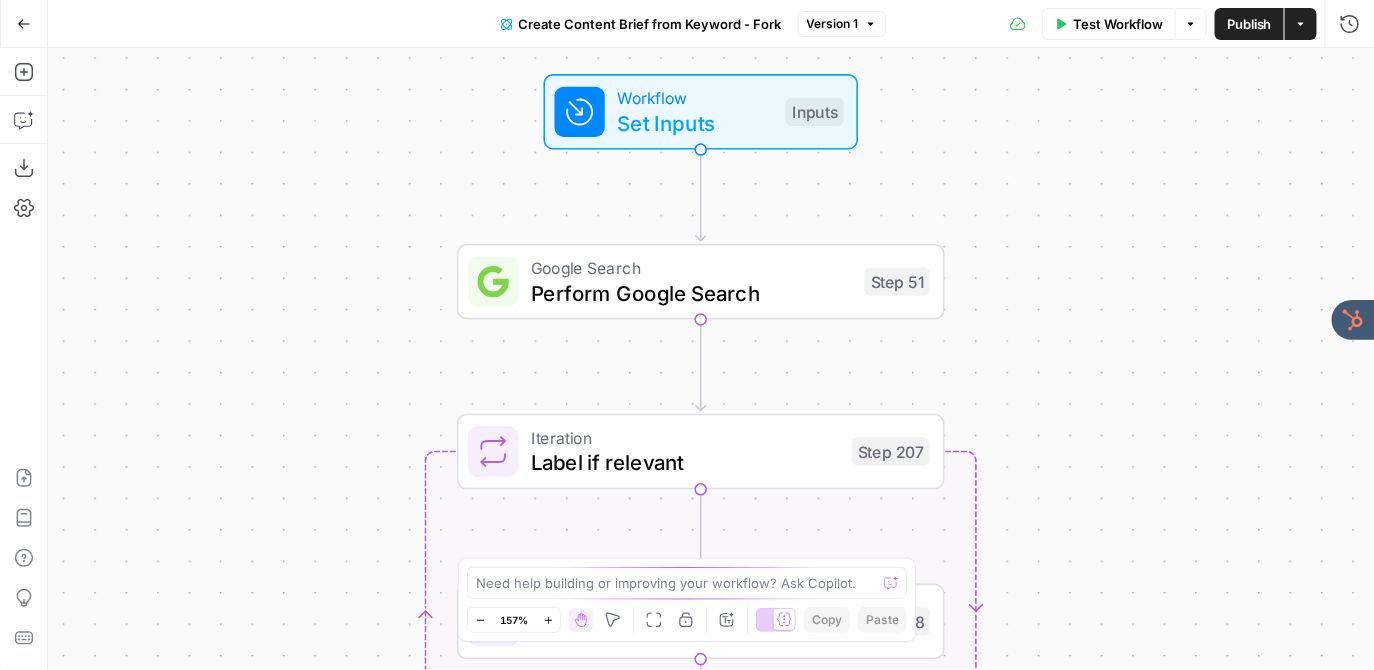 drag, startPoint x: 330, startPoint y: 330, endPoint x: 356, endPoint y: 282, distance: 54.589375 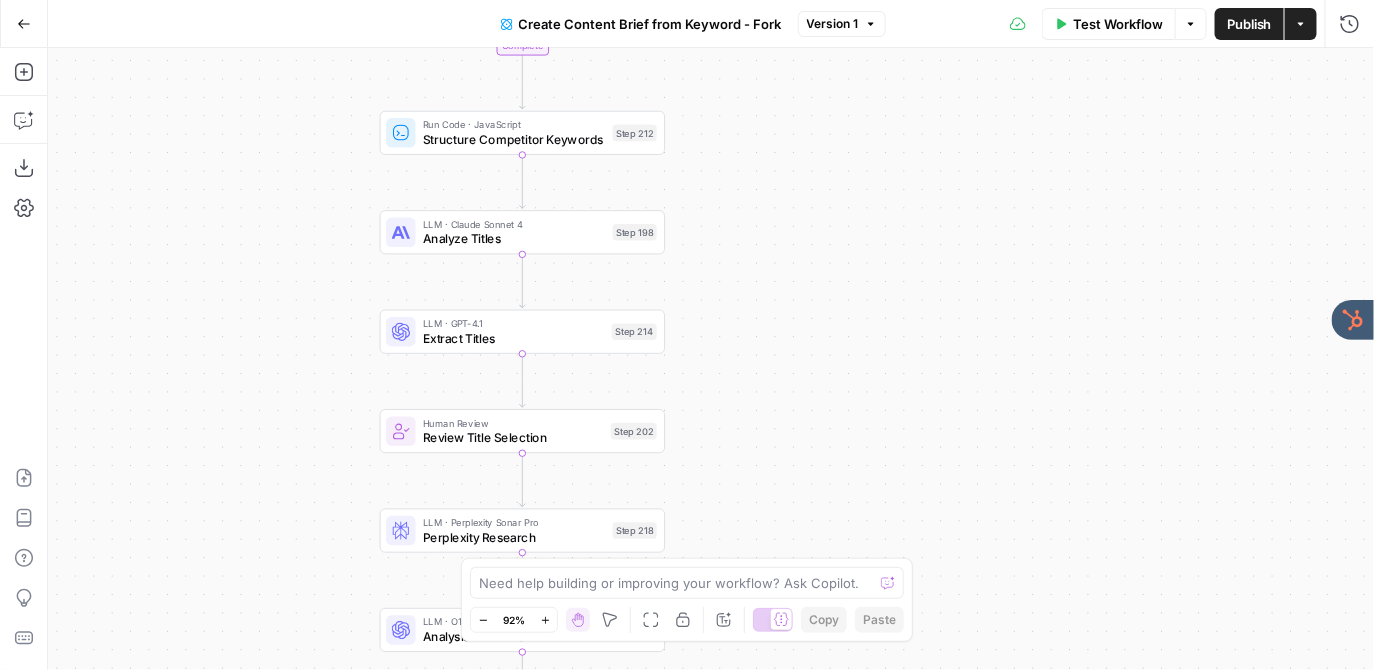 click on "Workflow Set Inputs Inputs Google Search Perform Google Search Step 51 Loop Iteration Label if relevant Step 207 LLM · GPT-4.1 Mini Determine if relevant Step 208 Complete Run Code · JavaScript Remove irrelevant Step 209 Loop Iteration Analyze Content for Top Ranking Pages Step 89 Web Page Scrape Scrape Page Content Step 90 Run Code · JavaScript Get Headers Step 192 SEO Research Get Semrush Keywords Step 206 Format JSON Format JSON Output Step 96 Complete Run Code · JavaScript Structure Competitor Keywords Step 212 LLM · Claude Sonnet 4 Analyze Titles Step 198 LLM · GPT-4.1 Extract Titles Step 214 Human Review Review Title Selection Step 202 LLM · Perplexity Sonar Pro Perplexity Research Step 218 LLM · O1 Analysis + Outline Step 197 LLM · GPT-4.1 Extract Brief Step 204 LLM · Claude Sonnet 4 Develop outline Step 219 LLM · GPT-4.1 Extract only outline Step 220 Write Liquid Text Combine Brief Step 205 Format JSON JSON Step 203 End Output" at bounding box center [711, 359] 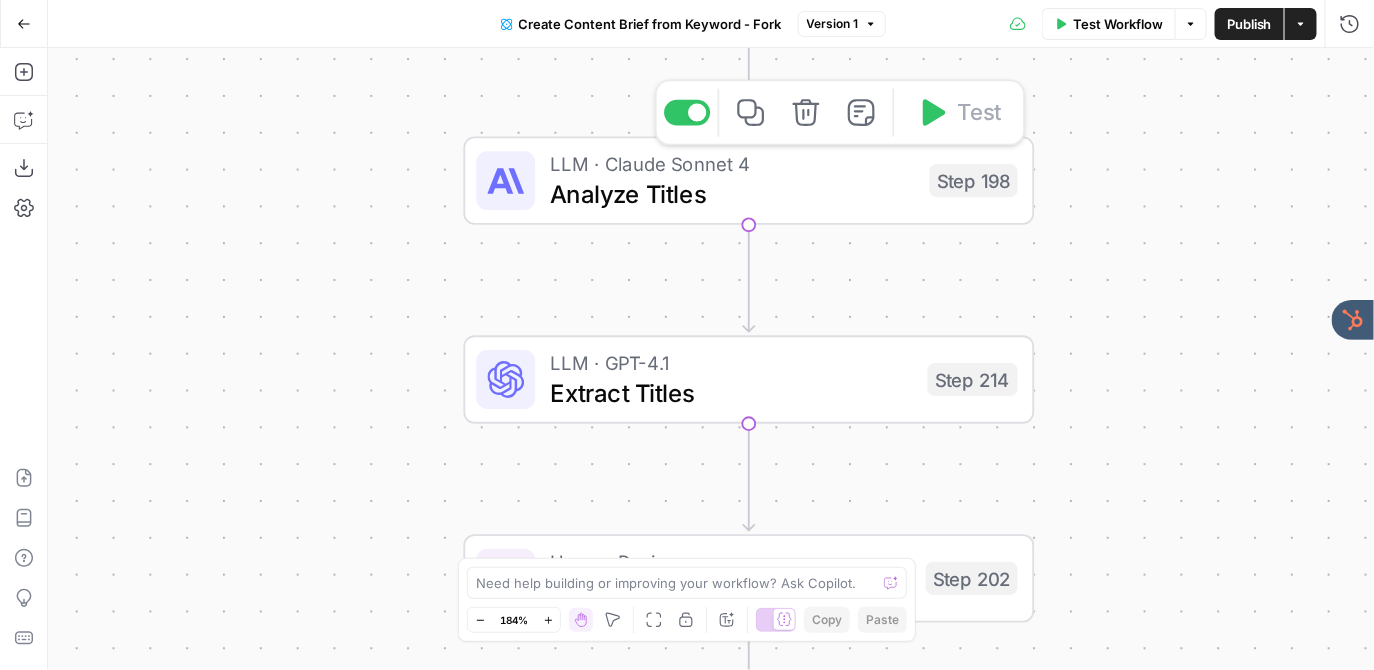 click on "Analyze Titles" at bounding box center [732, 193] 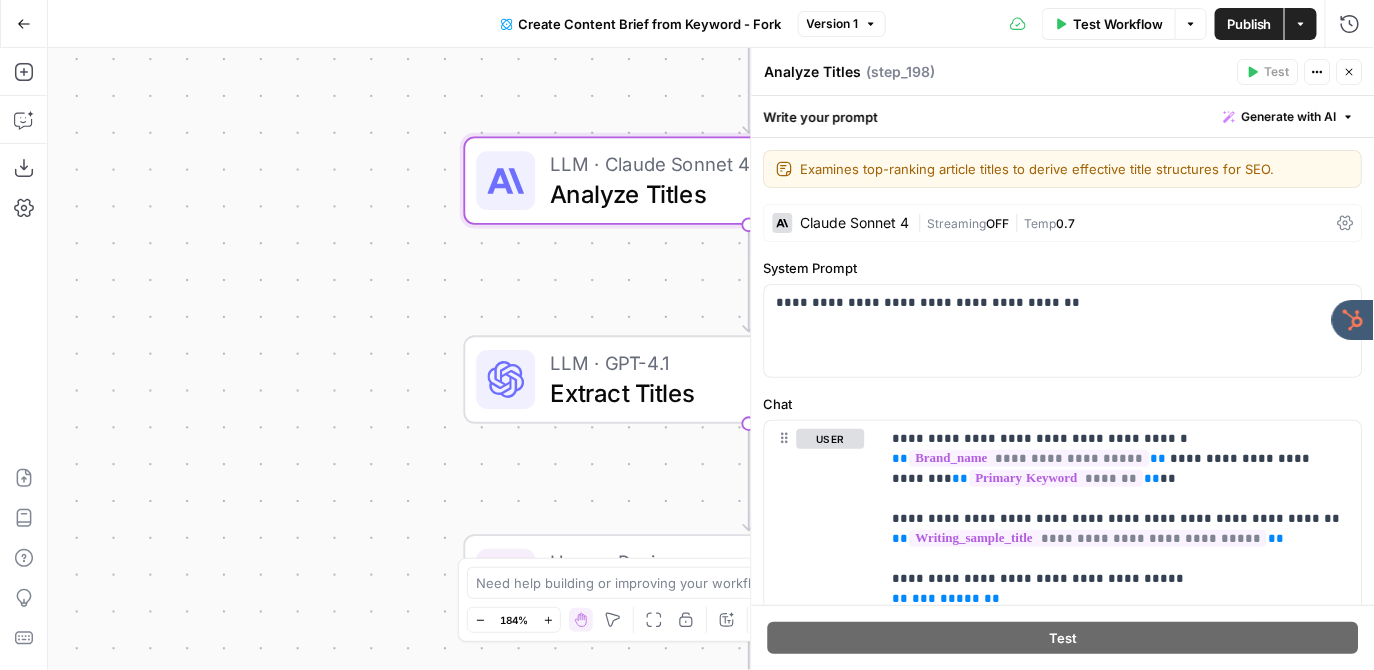 click on "Claude Sonnet 4" at bounding box center (855, 223) 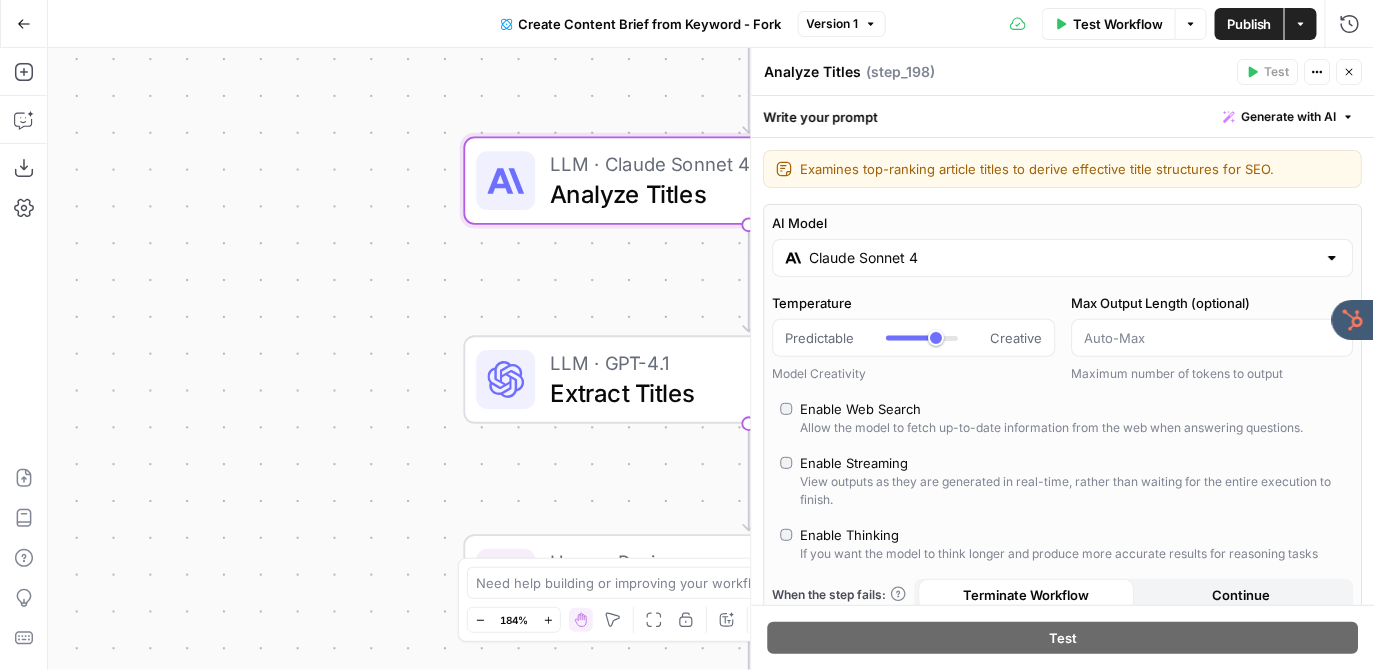 click on "Claude Sonnet 4" at bounding box center (1063, 258) 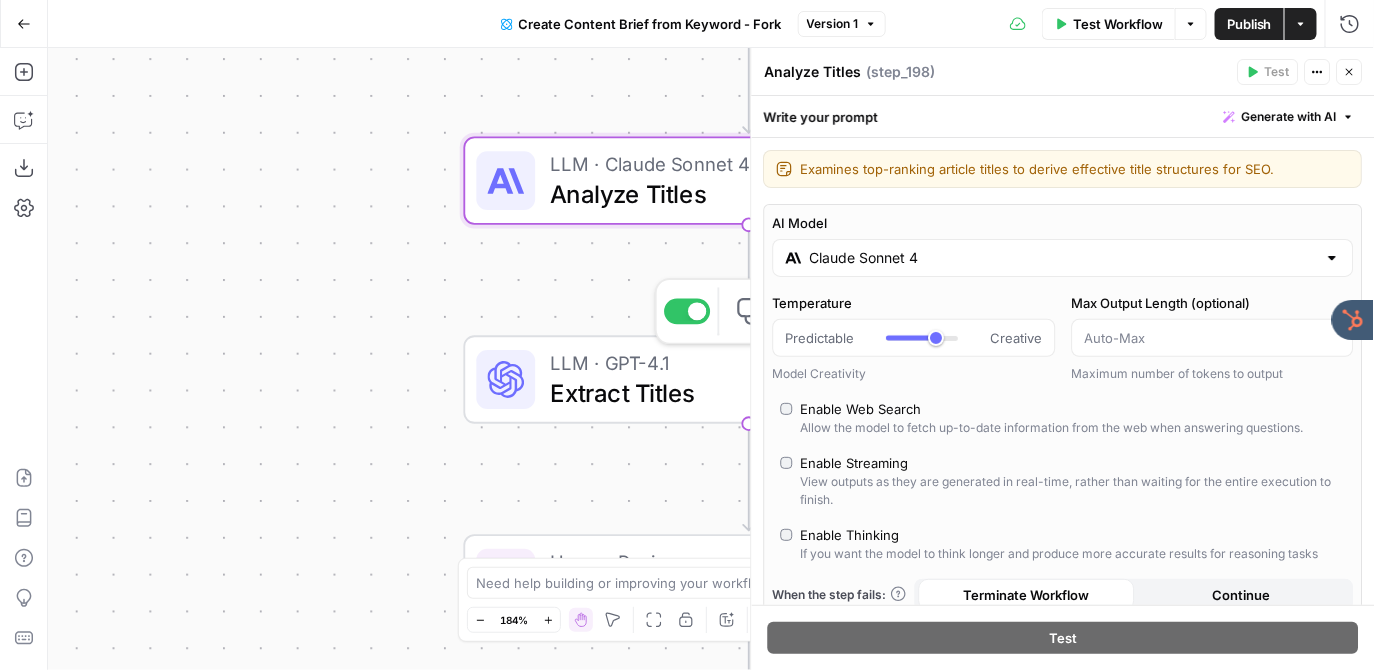 click on "Extract Titles" at bounding box center (731, 392) 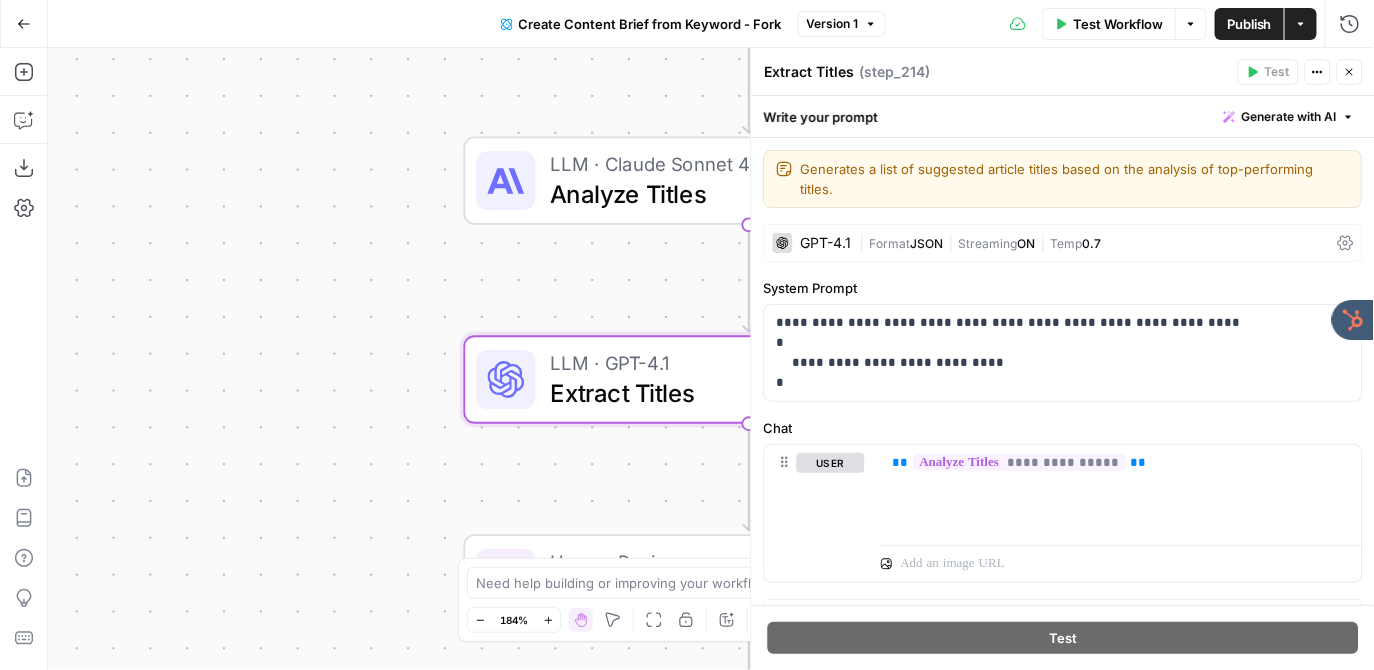 click on "GPT-4.1" at bounding box center [826, 243] 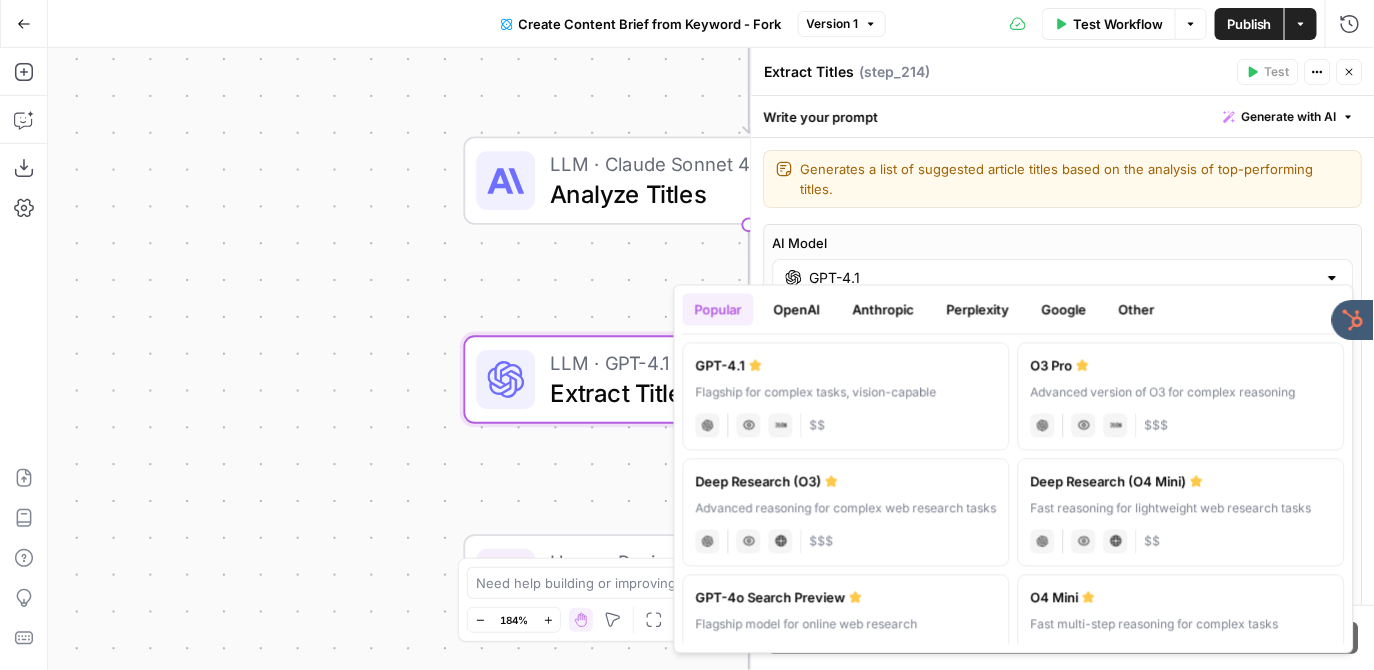 click on "GPT-4.1" at bounding box center (1063, 278) 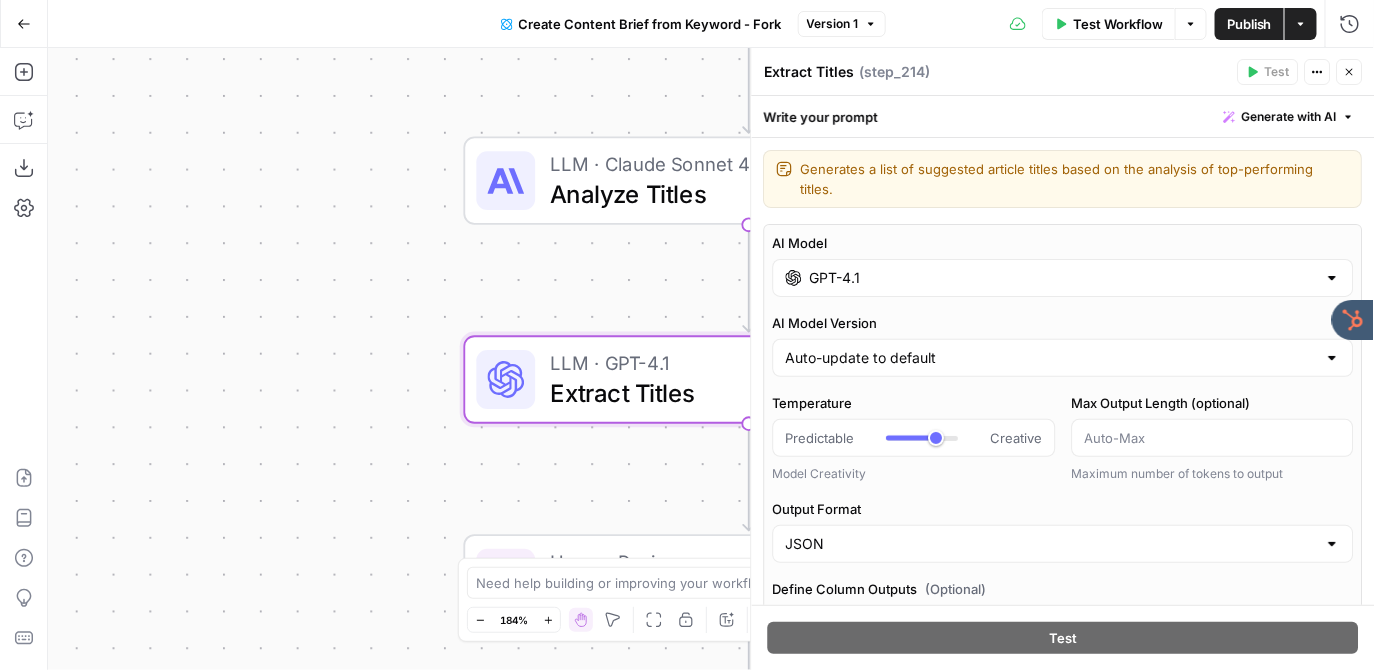 click on "AI Model GPT-4.1 AI Model Version Auto-update to default Temperature Predictable Creative Model Creativity Max Output Length (optional) Maximum number of tokens to output Output Format JSON Define Column Outputs   (Optional) Text Delete Field Add Field Enable Streaming View outputs as they are generated in real-time, rather than waiting for the entire execution to finish. Request Consistent Results The model aims to return consistent outputs when the same inputs are used repeatedly. When the step fails: Terminate Workflow Continue Close" at bounding box center [1063, 580] 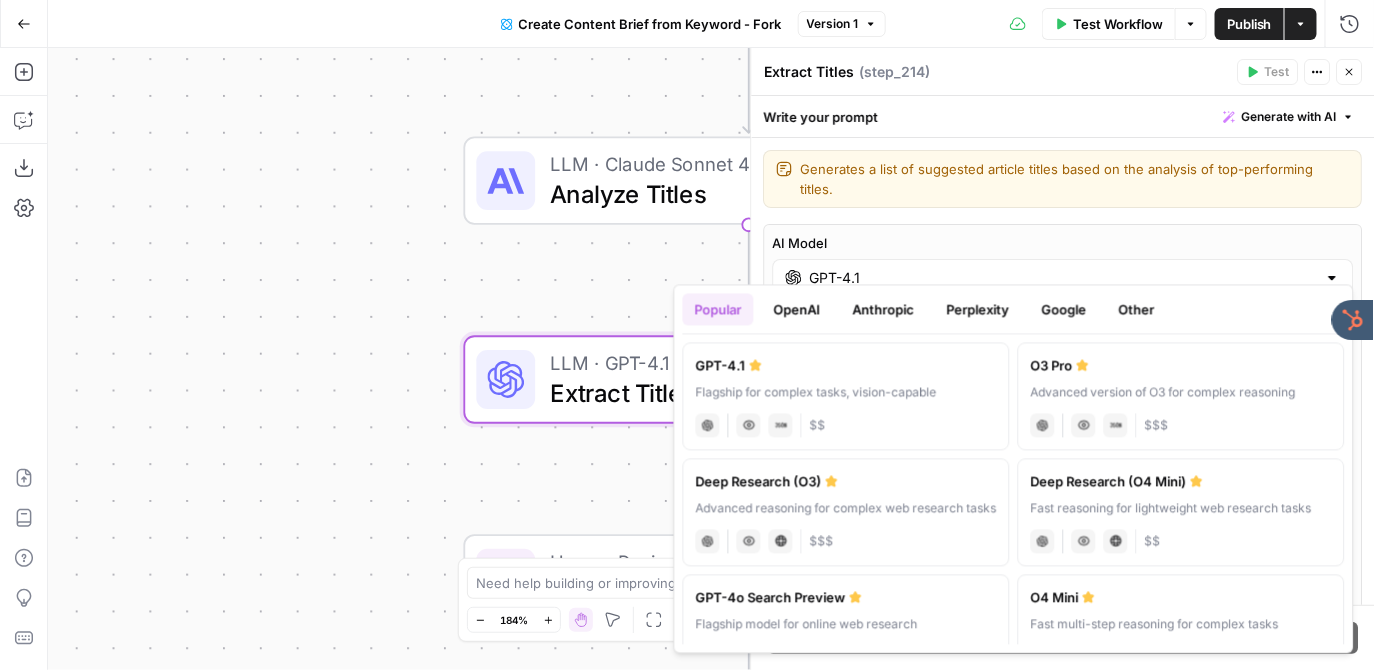 click on "GPT-4.1" at bounding box center (1063, 278) 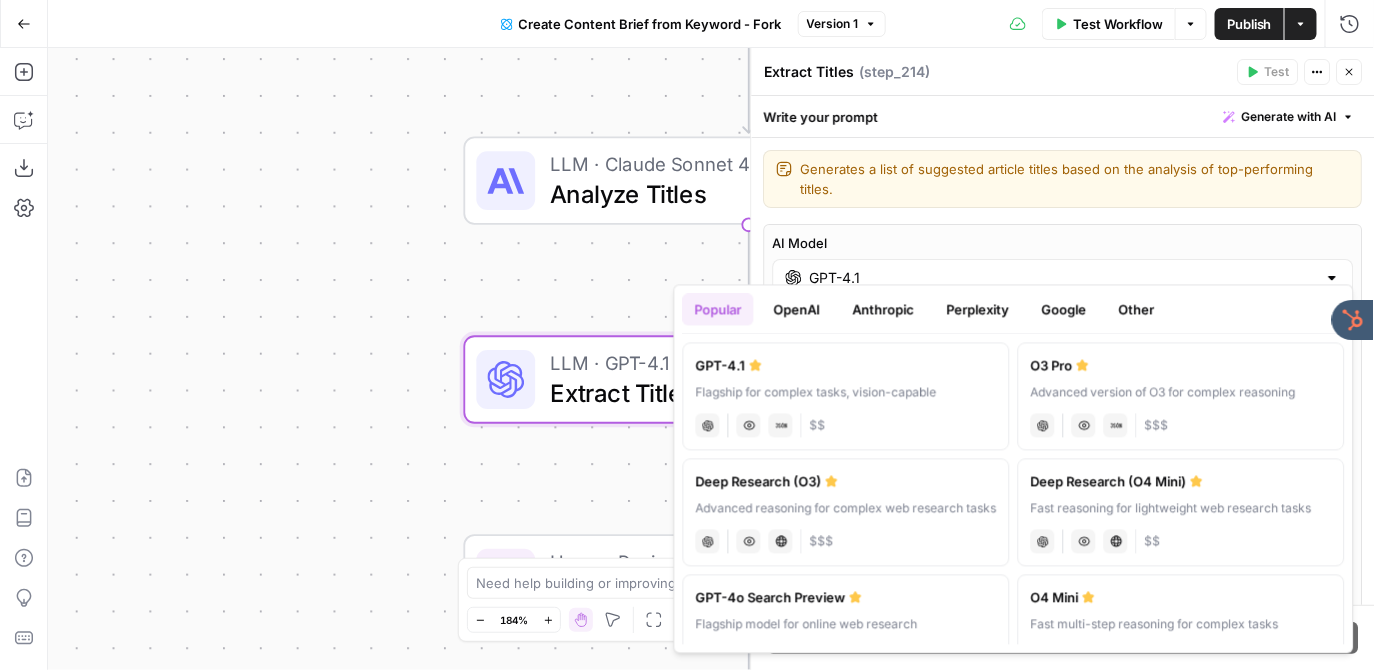 click on "OpenAI" at bounding box center (797, 310) 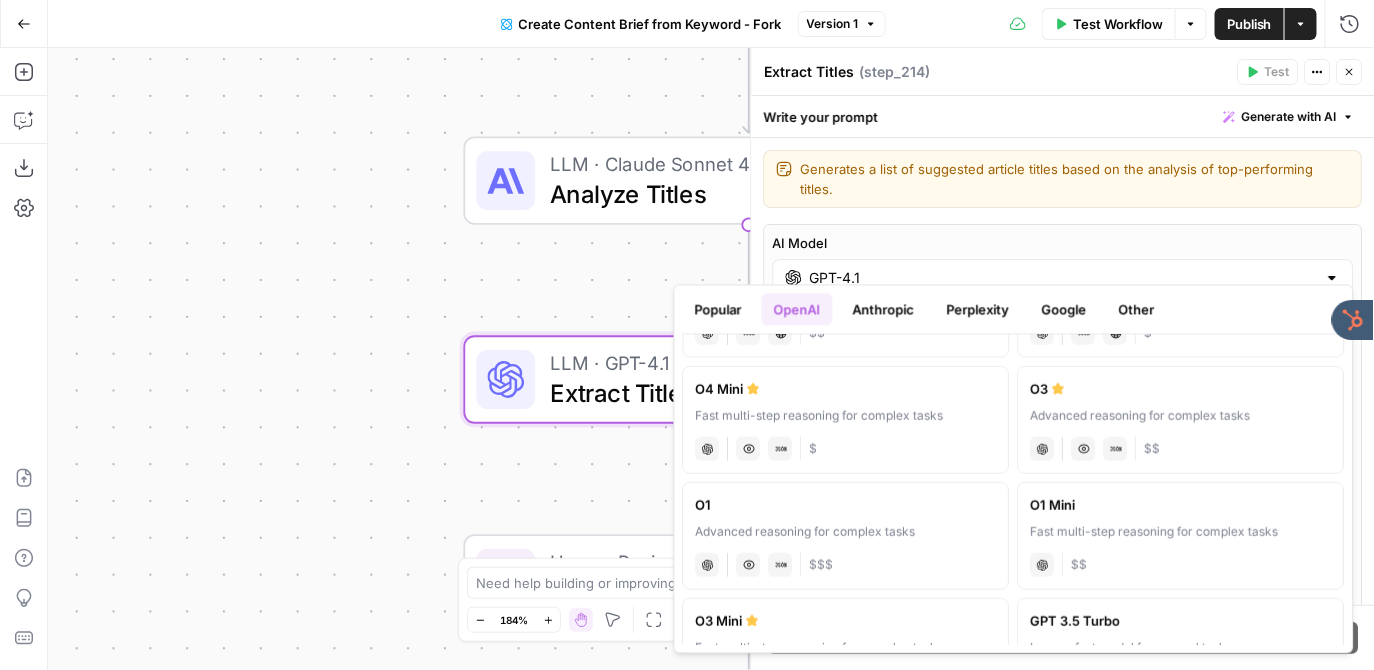 scroll, scrollTop: 560, scrollLeft: 0, axis: vertical 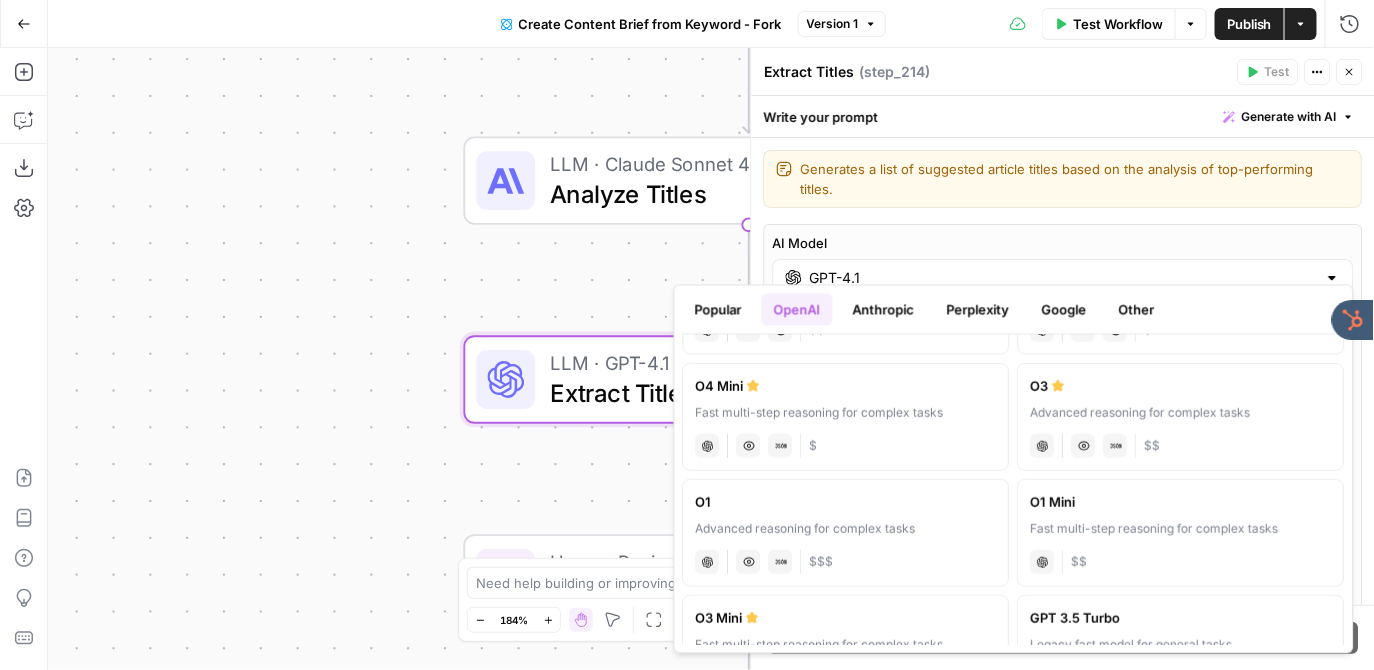 click on "Anthropic" at bounding box center [884, 310] 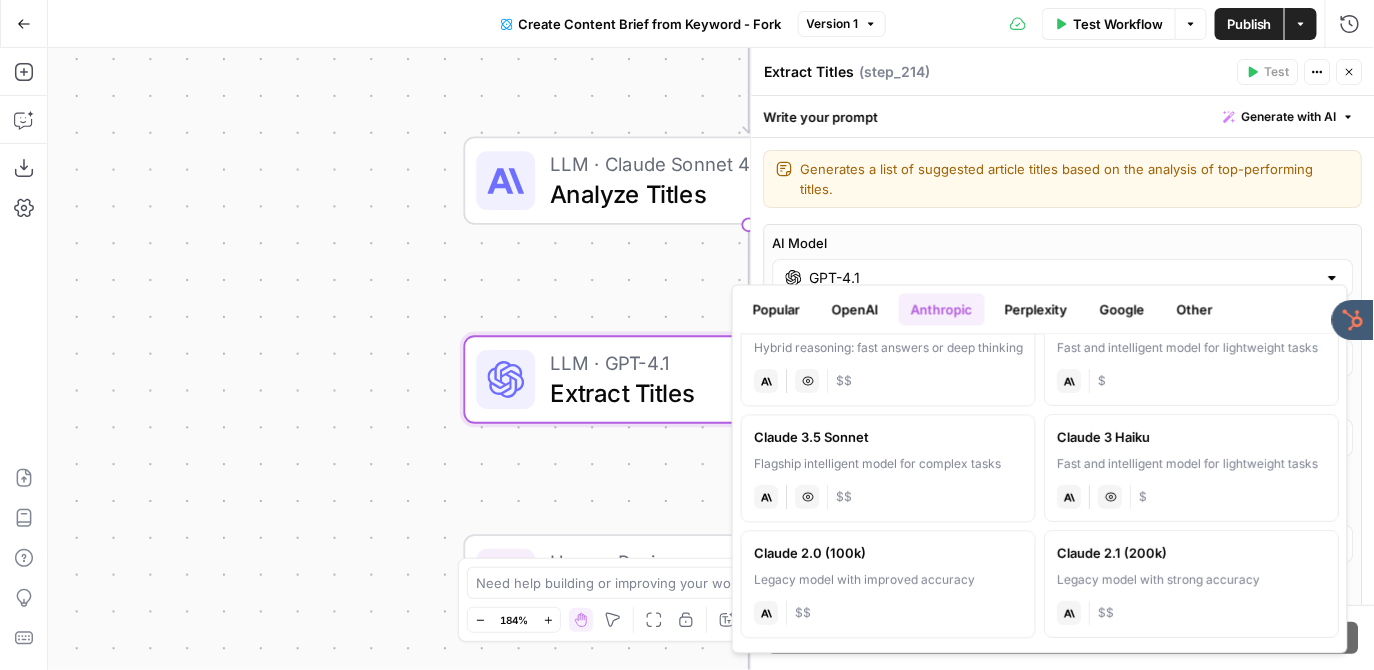 scroll, scrollTop: 0, scrollLeft: 0, axis: both 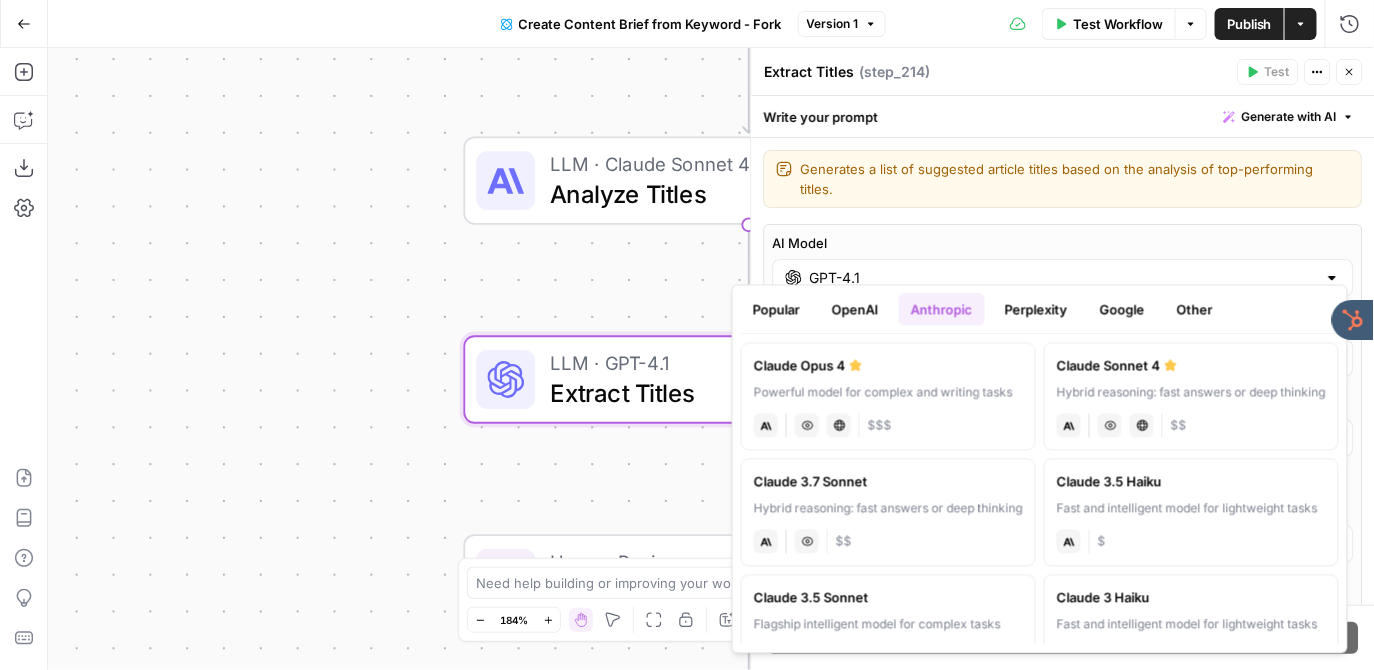click on "Perplexity" at bounding box center [1036, 310] 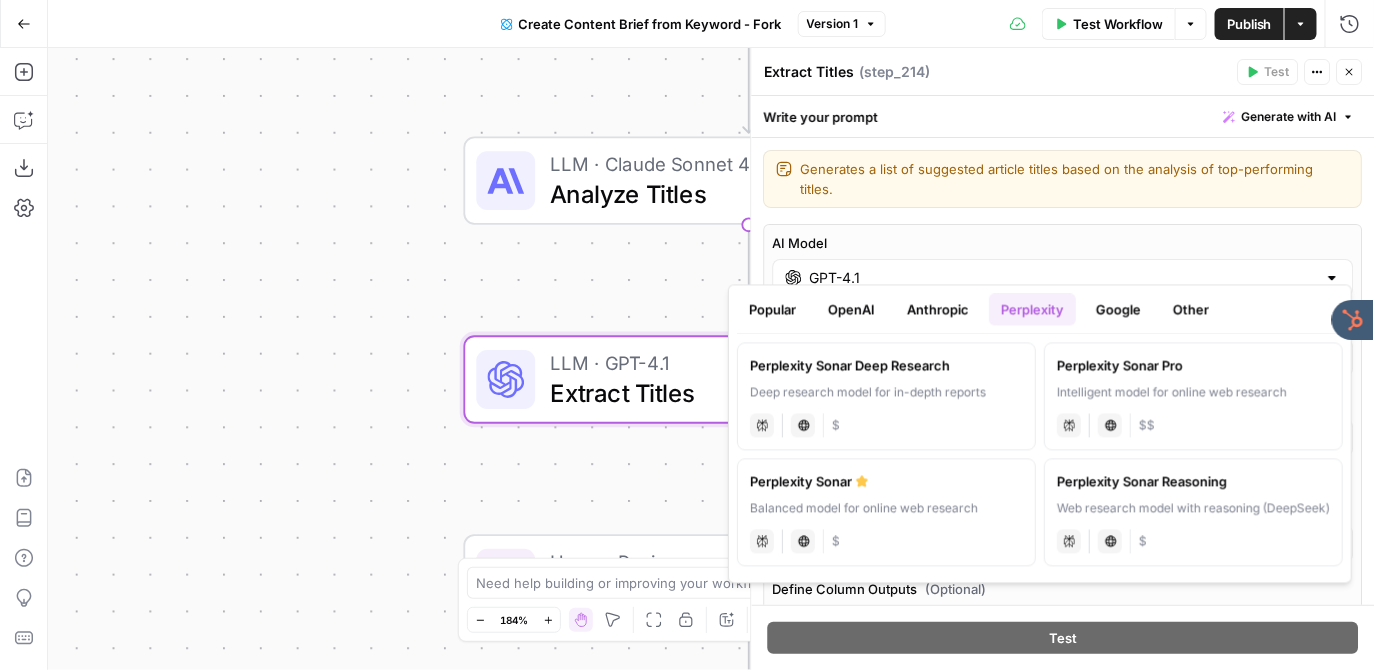 click on "Close" at bounding box center (1350, 72) 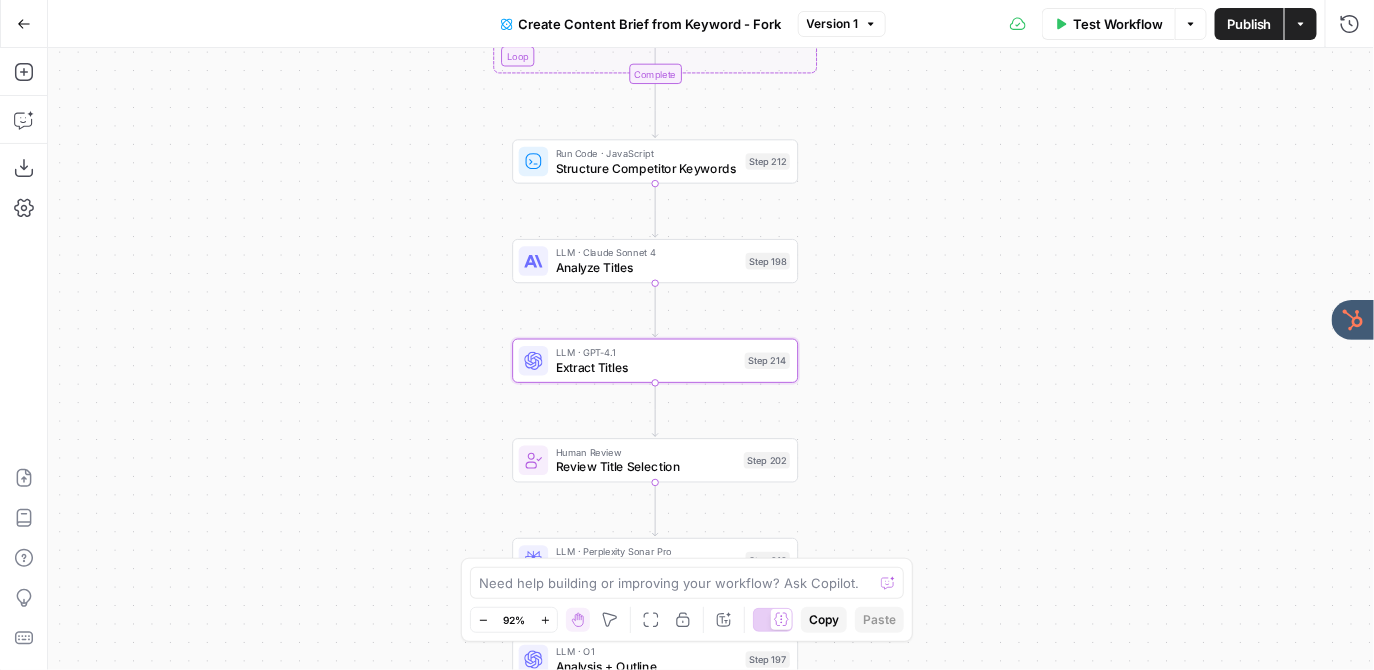 drag, startPoint x: 345, startPoint y: 356, endPoint x: 434, endPoint y: 349, distance: 89.27486 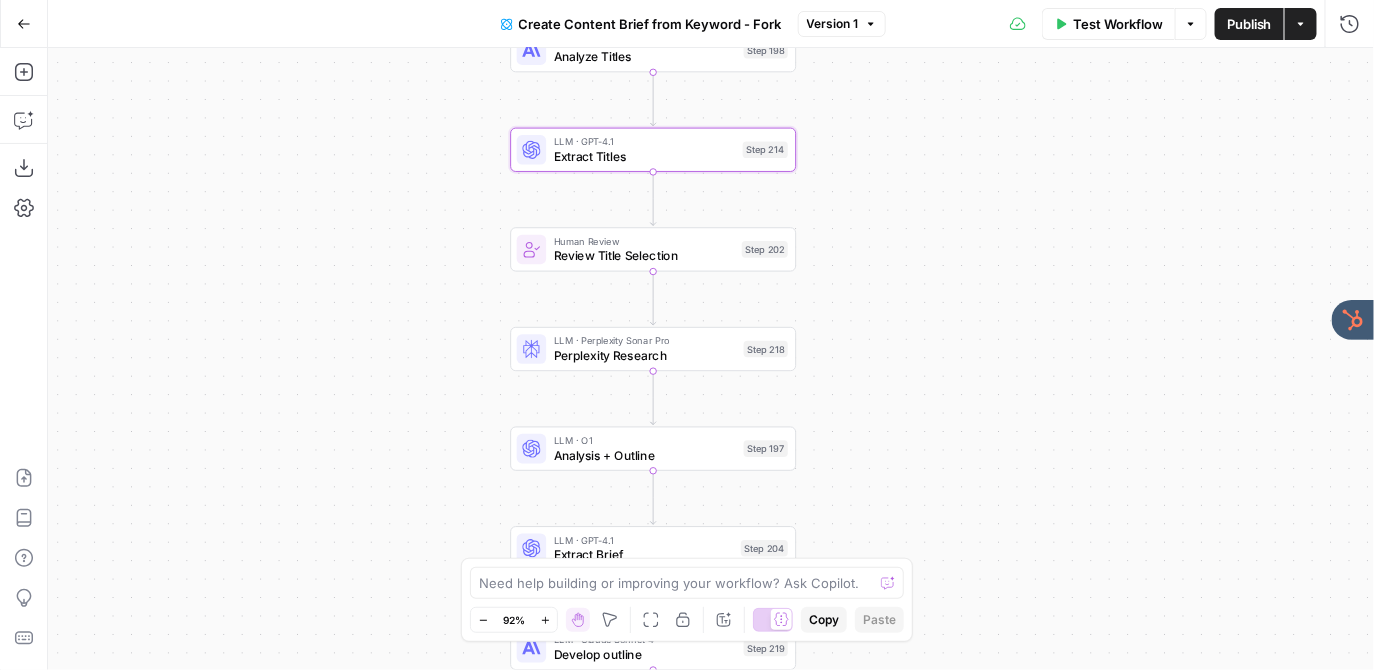 drag, startPoint x: 423, startPoint y: 382, endPoint x: 422, endPoint y: 171, distance: 211.00237 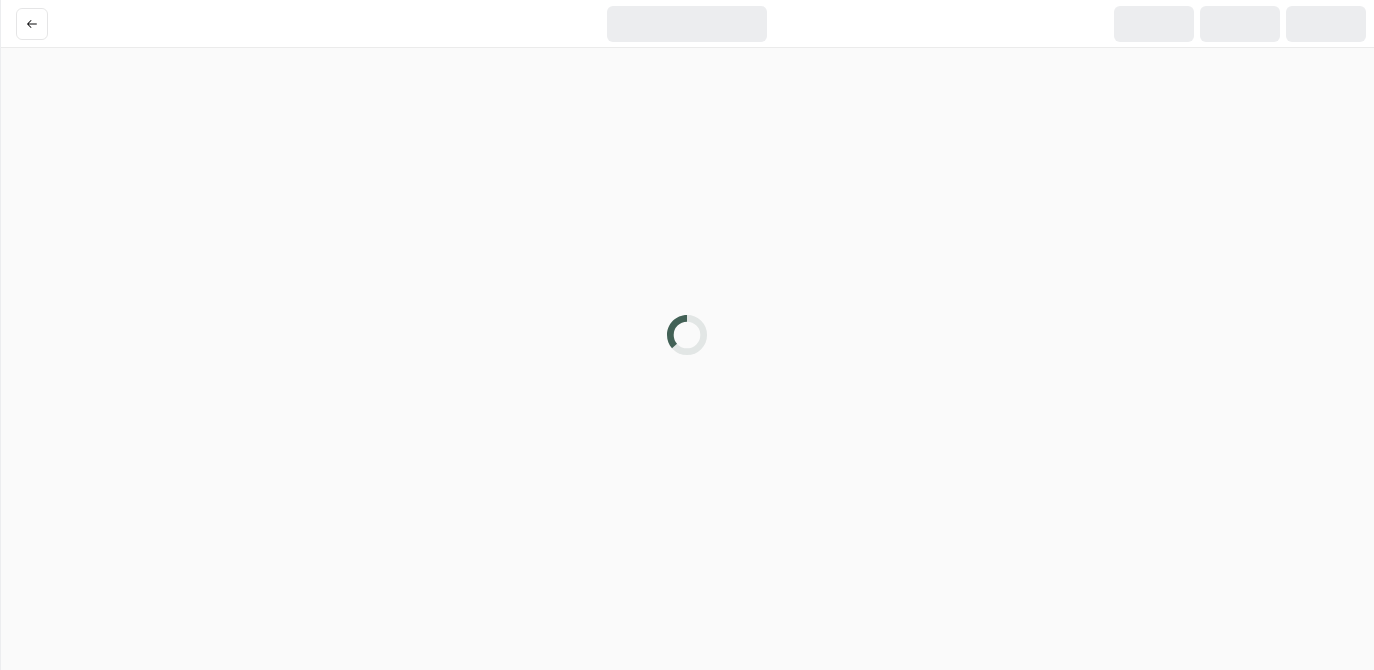 scroll, scrollTop: 0, scrollLeft: 0, axis: both 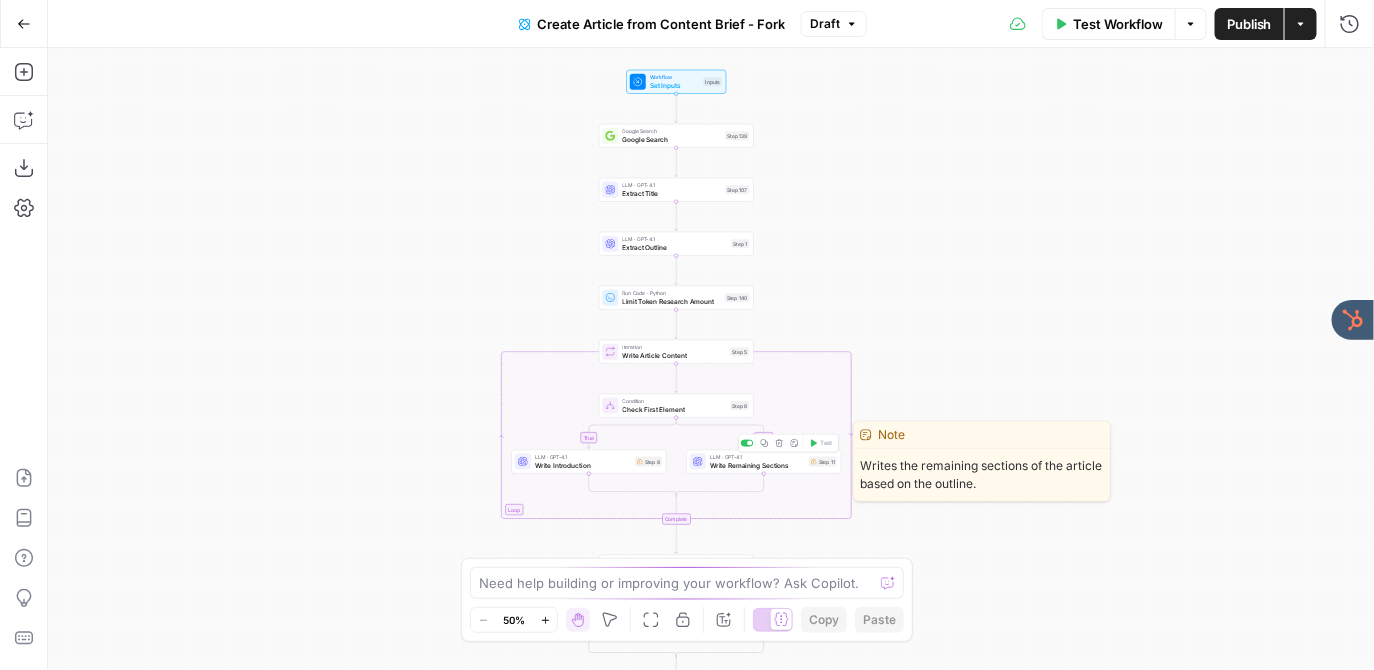 click on "LLM · GPT-4.1 Write Remaining Sections Step 11 Copy step Delete step Edit Note Test" at bounding box center [764, 462] 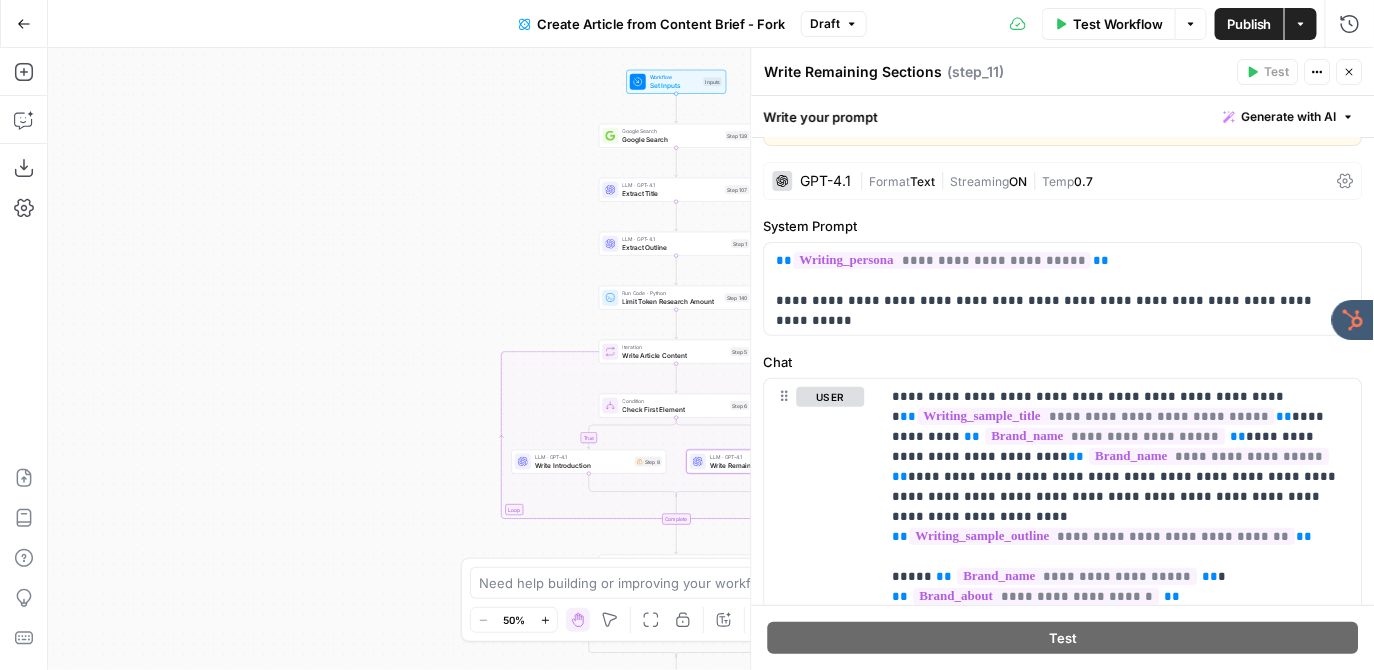 scroll, scrollTop: 0, scrollLeft: 0, axis: both 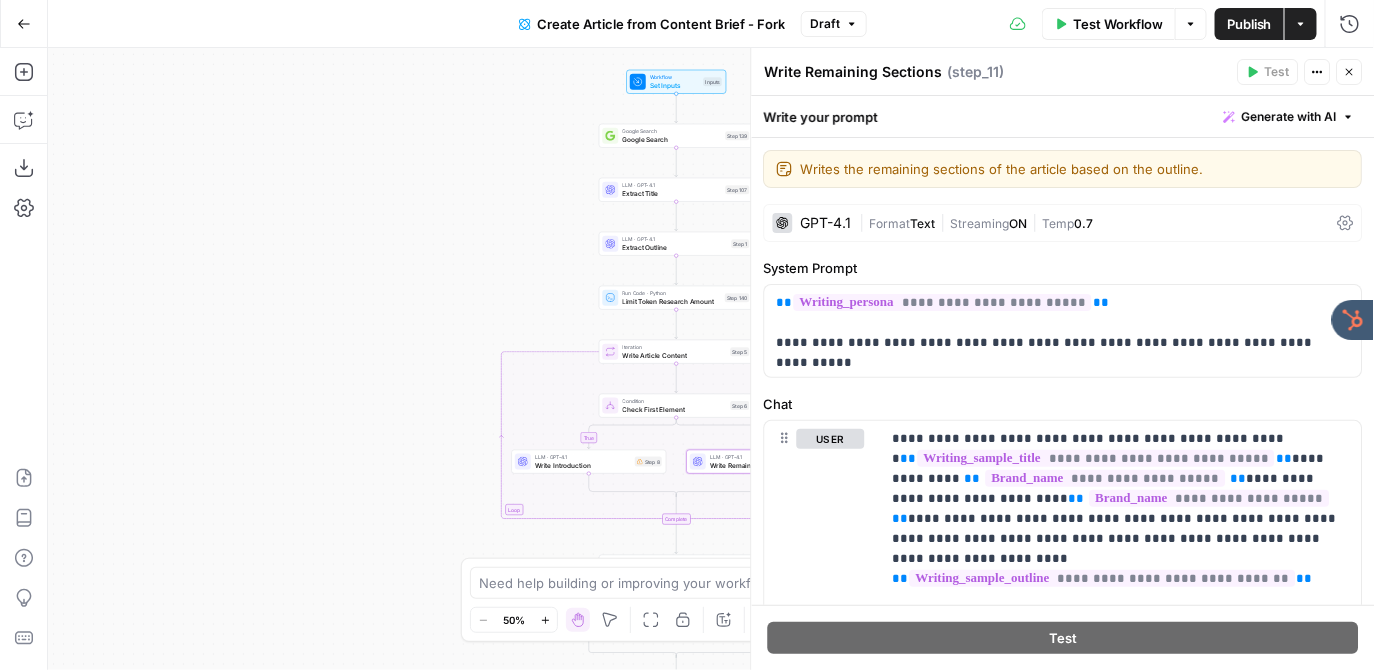click 